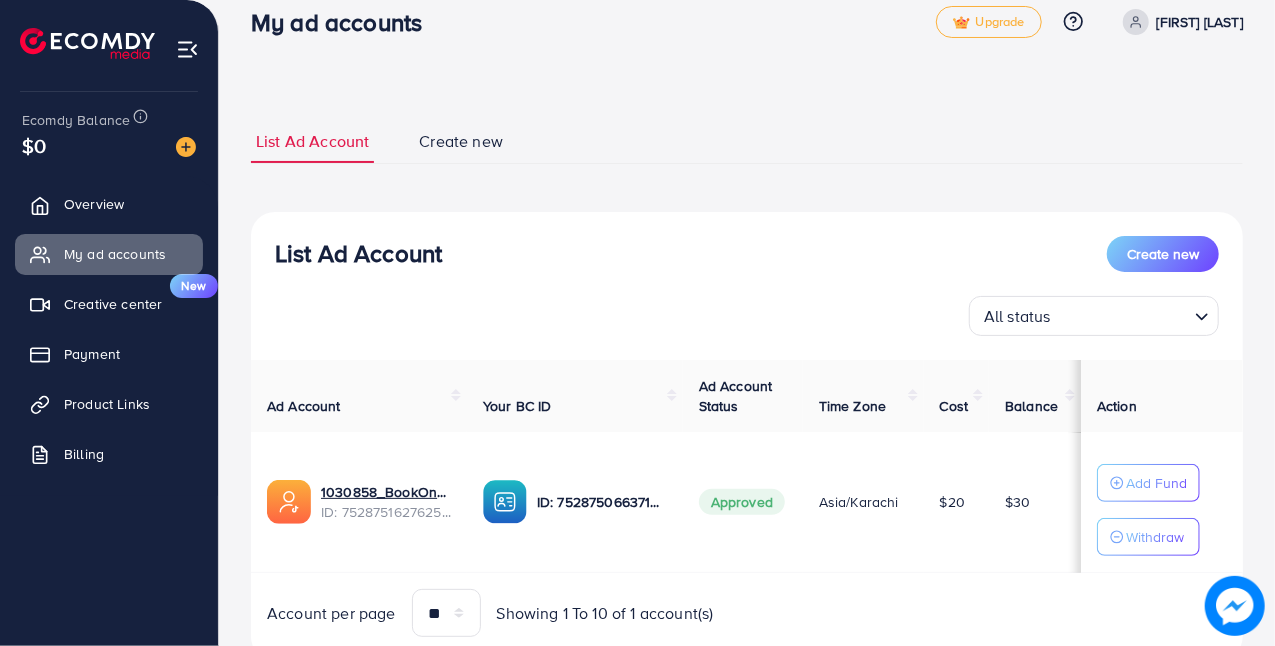 scroll, scrollTop: 0, scrollLeft: 0, axis: both 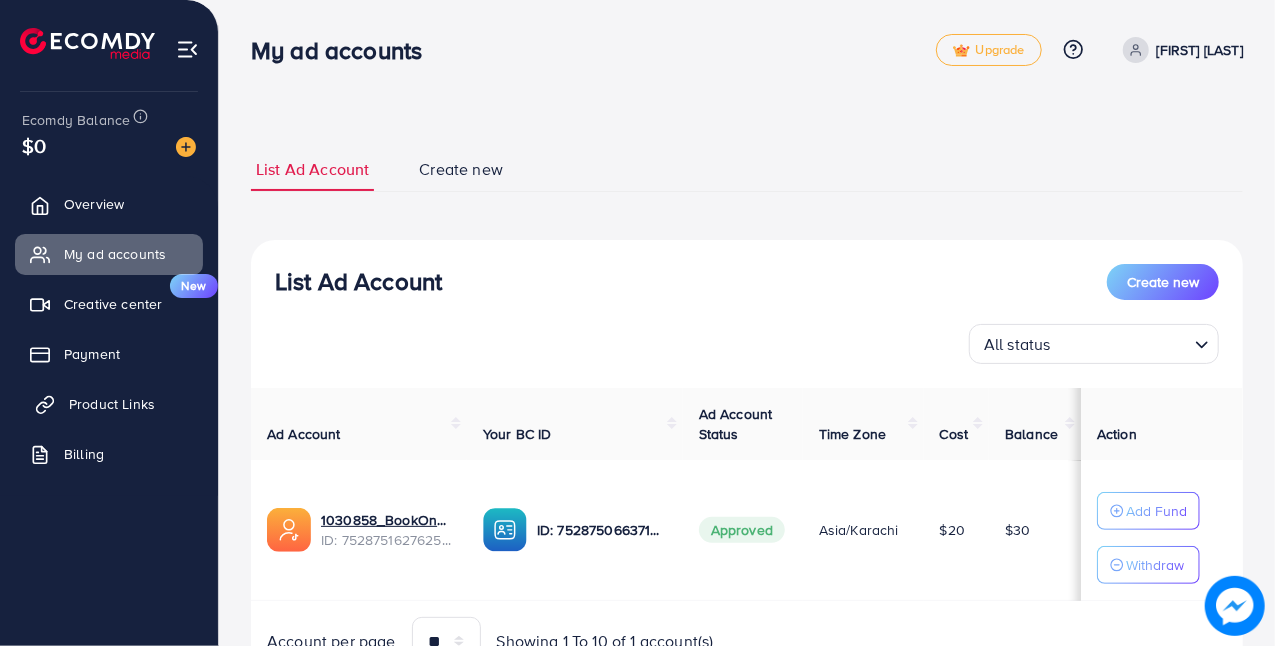 click on "Product Links" at bounding box center (112, 404) 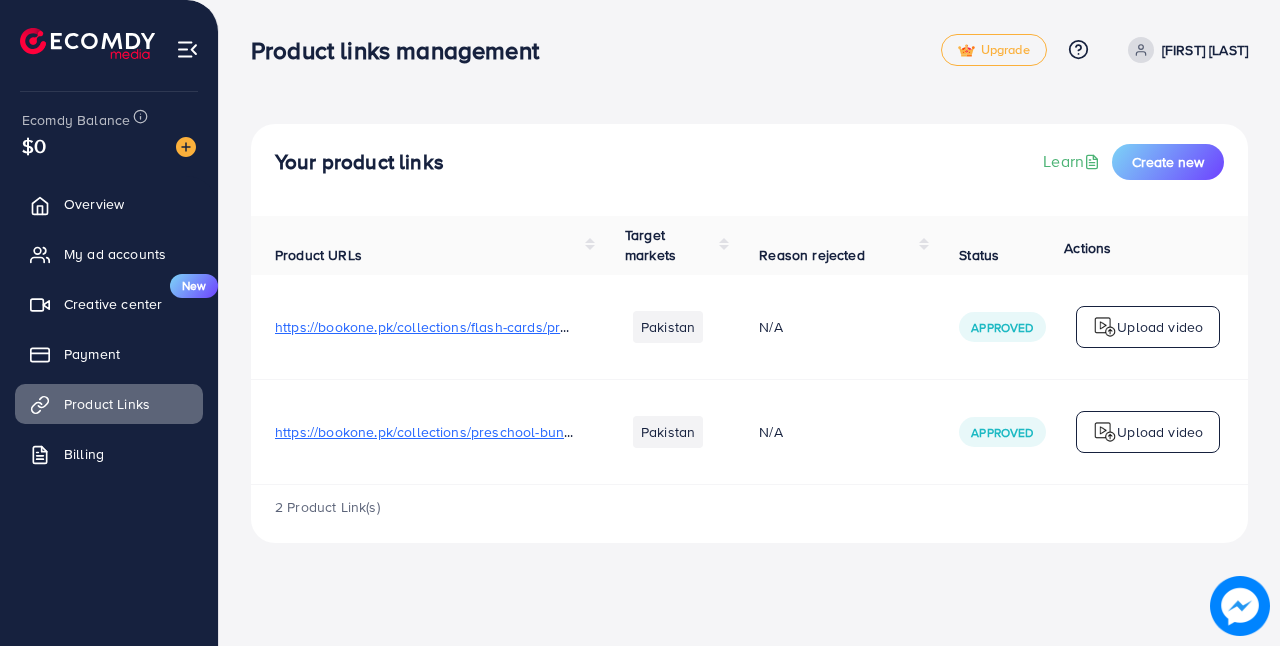 click on "https://bookone.pk/collections/preschool-bundles/" at bounding box center (435, 432) 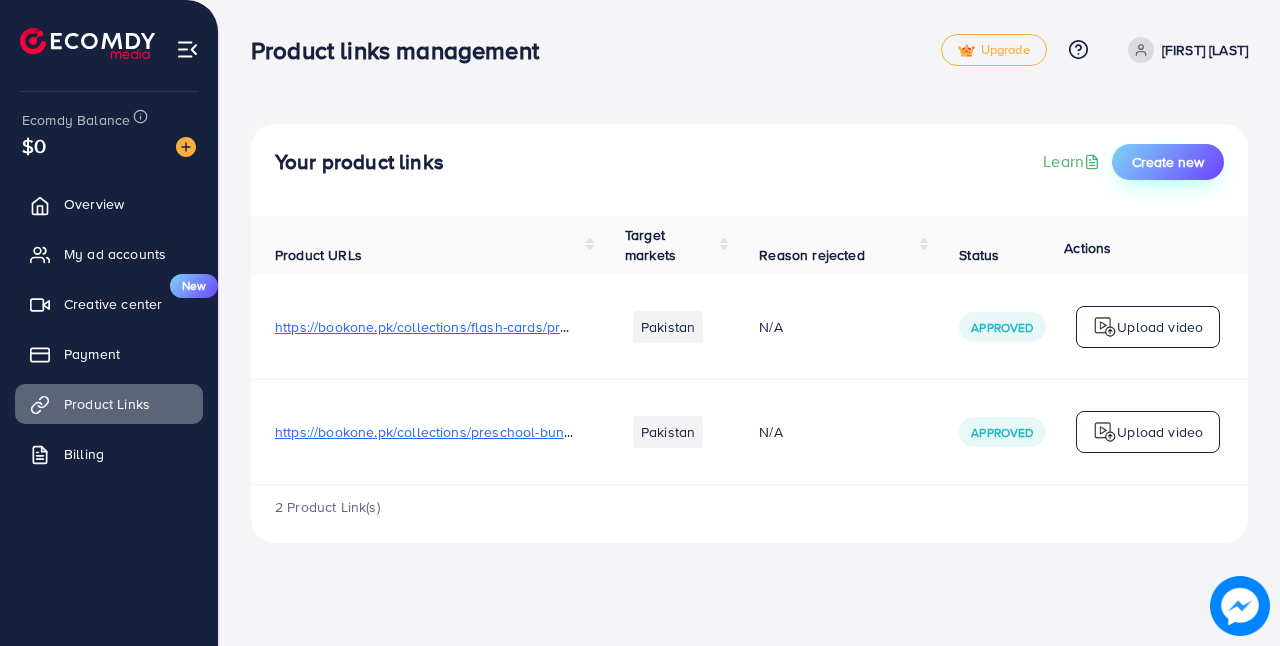 click on "Create new" at bounding box center (1168, 162) 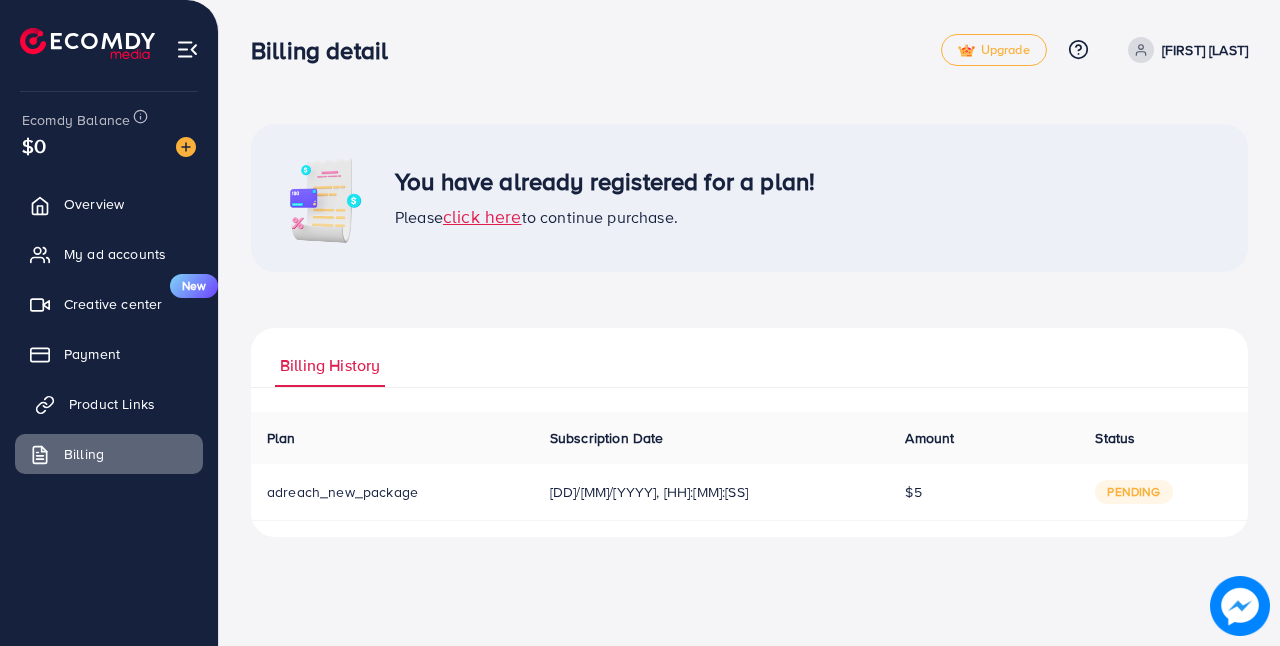 click on "Product Links" at bounding box center [112, 404] 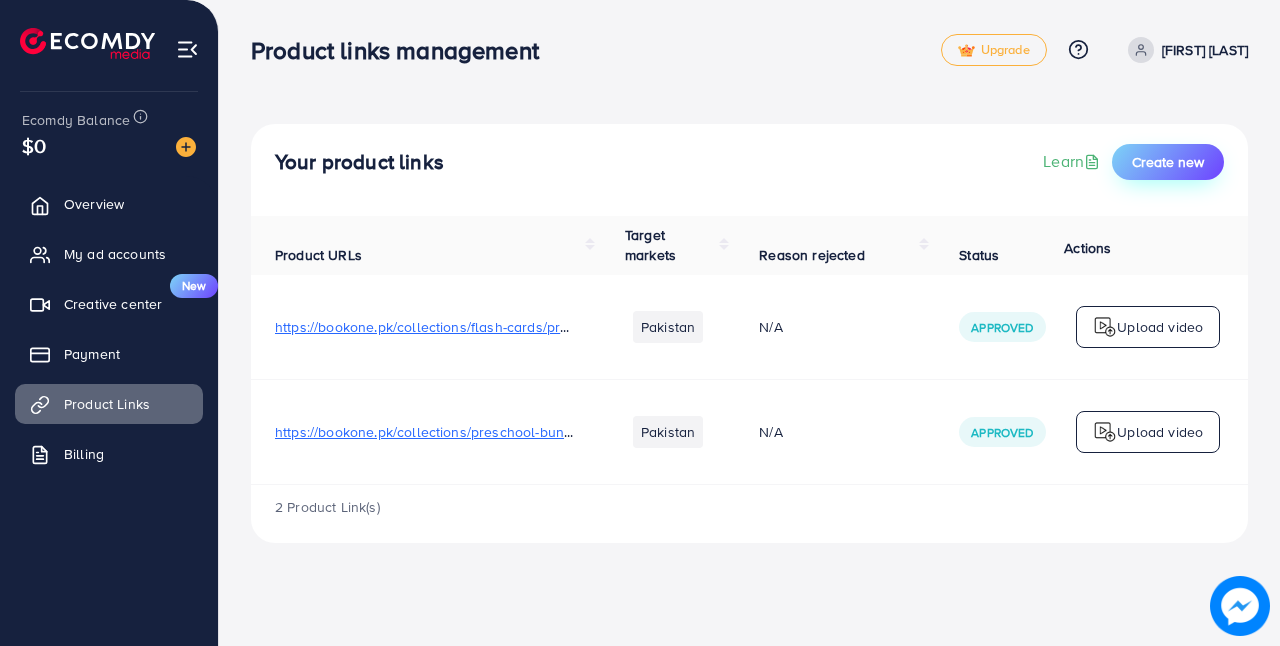 click on "Create new" at bounding box center [1168, 162] 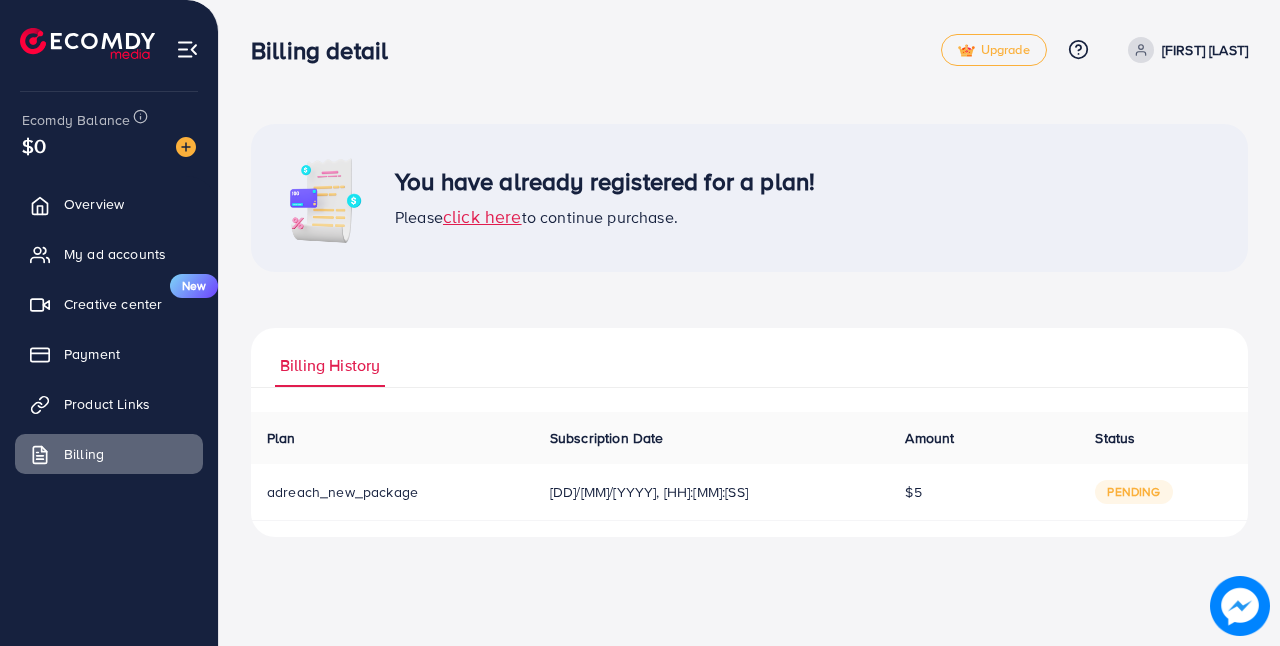 click on "click here" at bounding box center (482, 216) 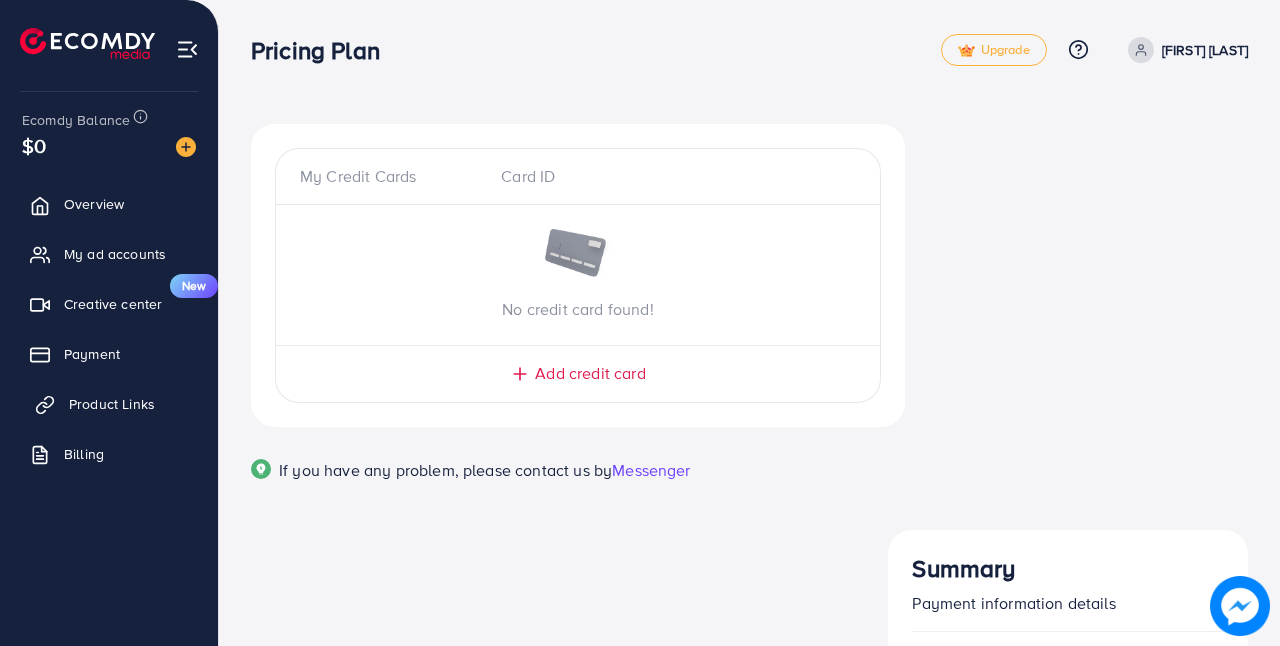 click on "Product Links" at bounding box center (112, 404) 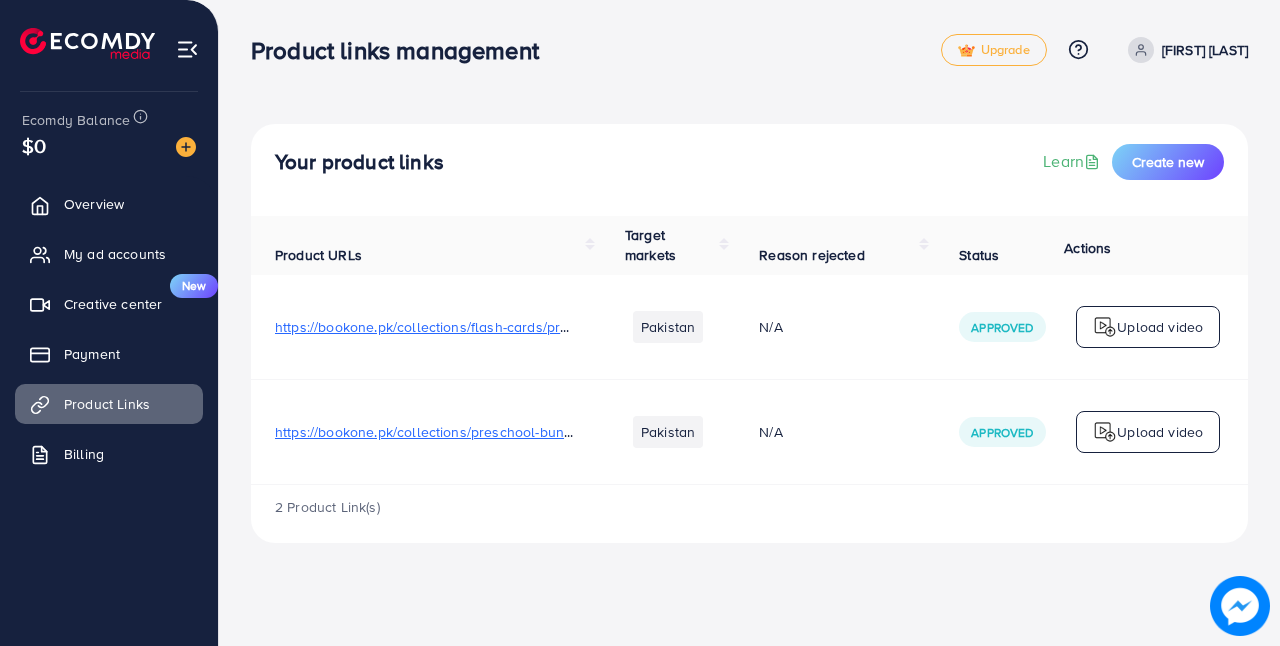 click on "2 Product Link(s)" at bounding box center [327, 507] 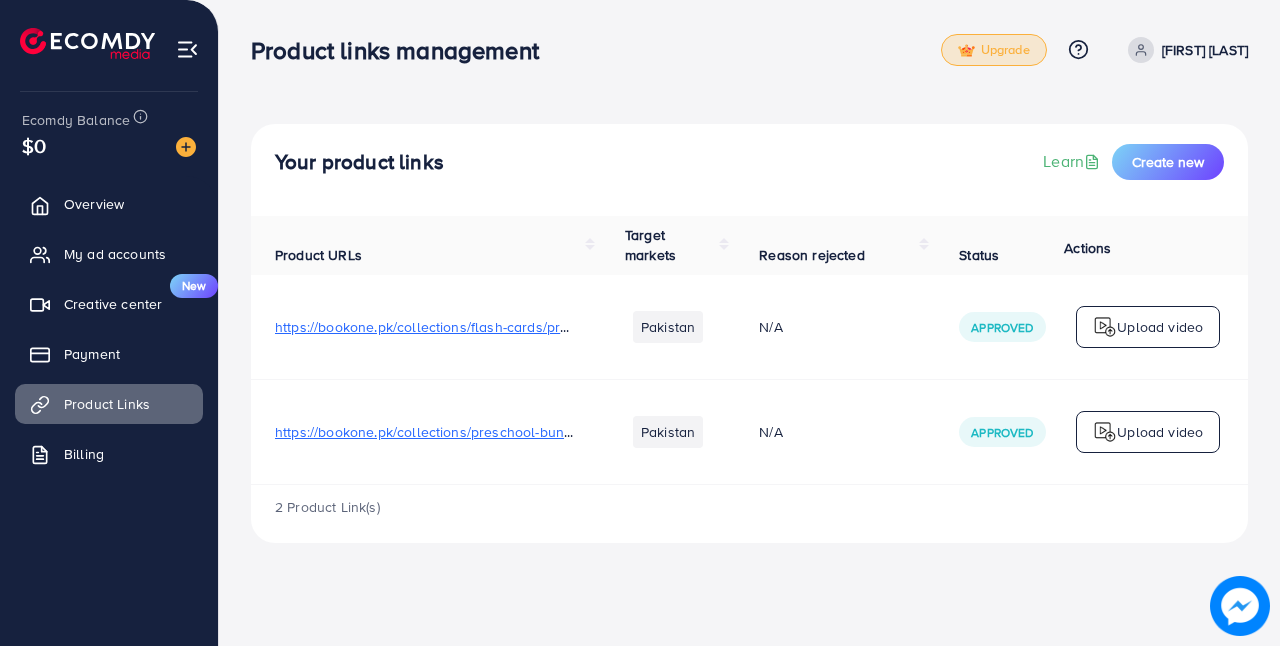 click on "Upgrade" at bounding box center (994, 50) 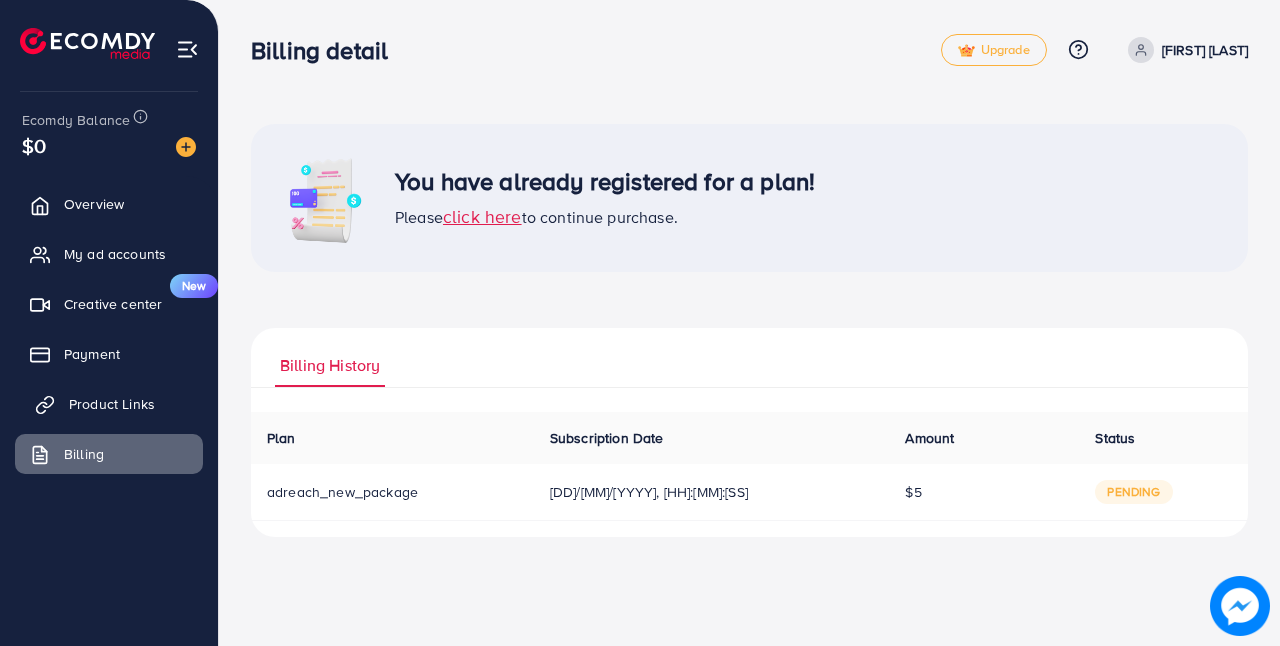 click on "Product Links" at bounding box center [112, 404] 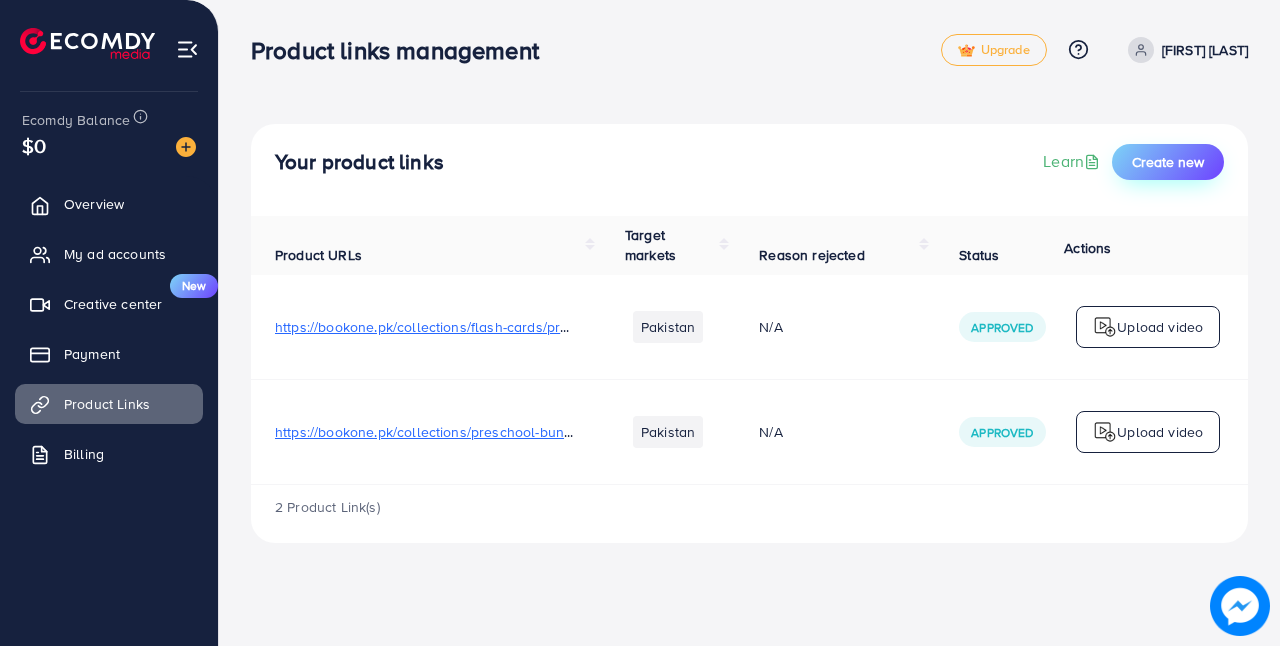 click on "Create new" at bounding box center (1168, 162) 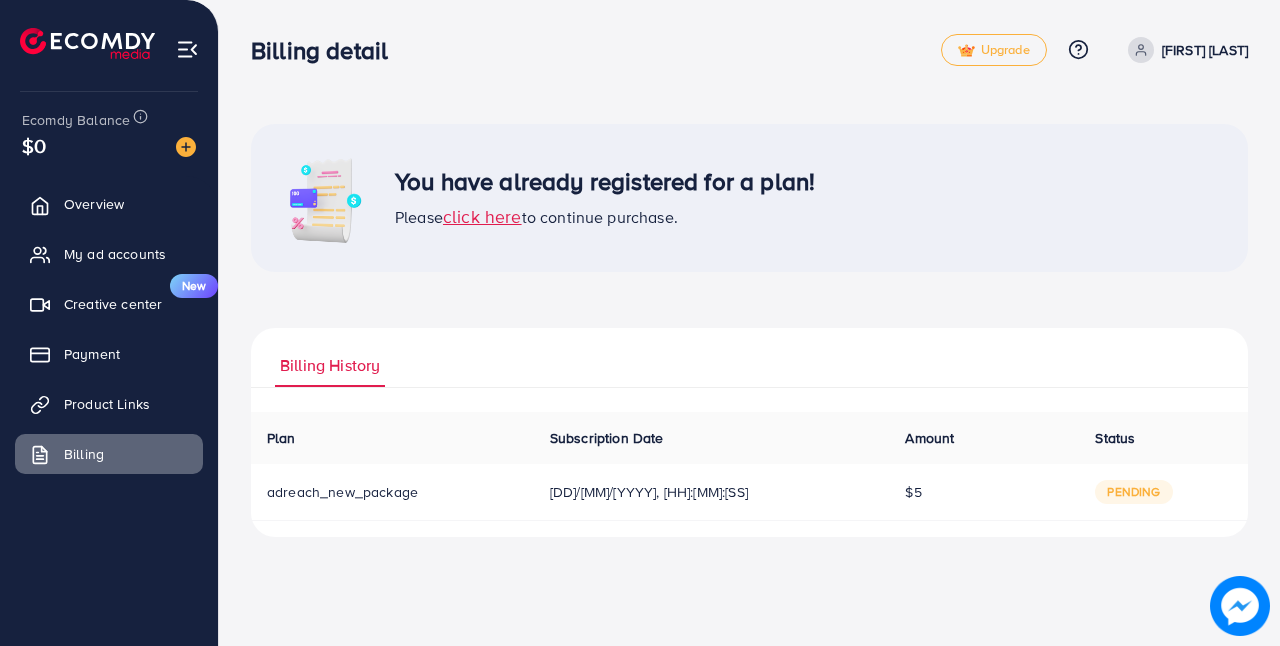 click on "click here" at bounding box center (482, 216) 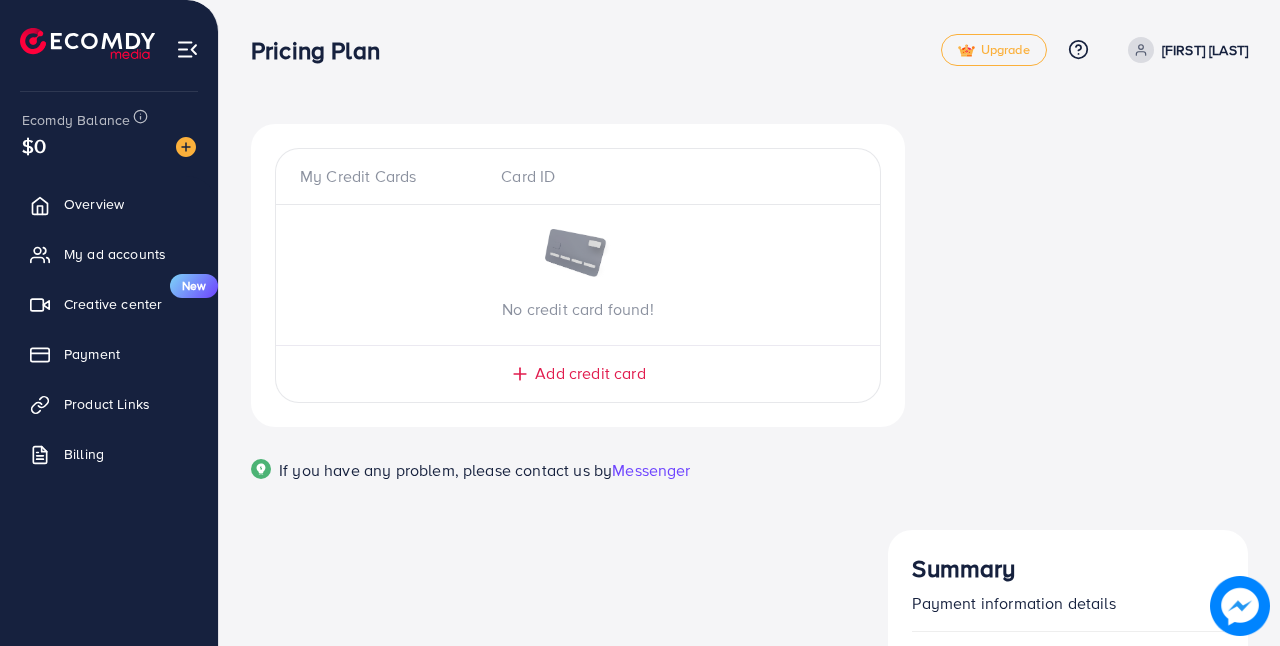 click on "My Credit Cards" at bounding box center [392, 176] 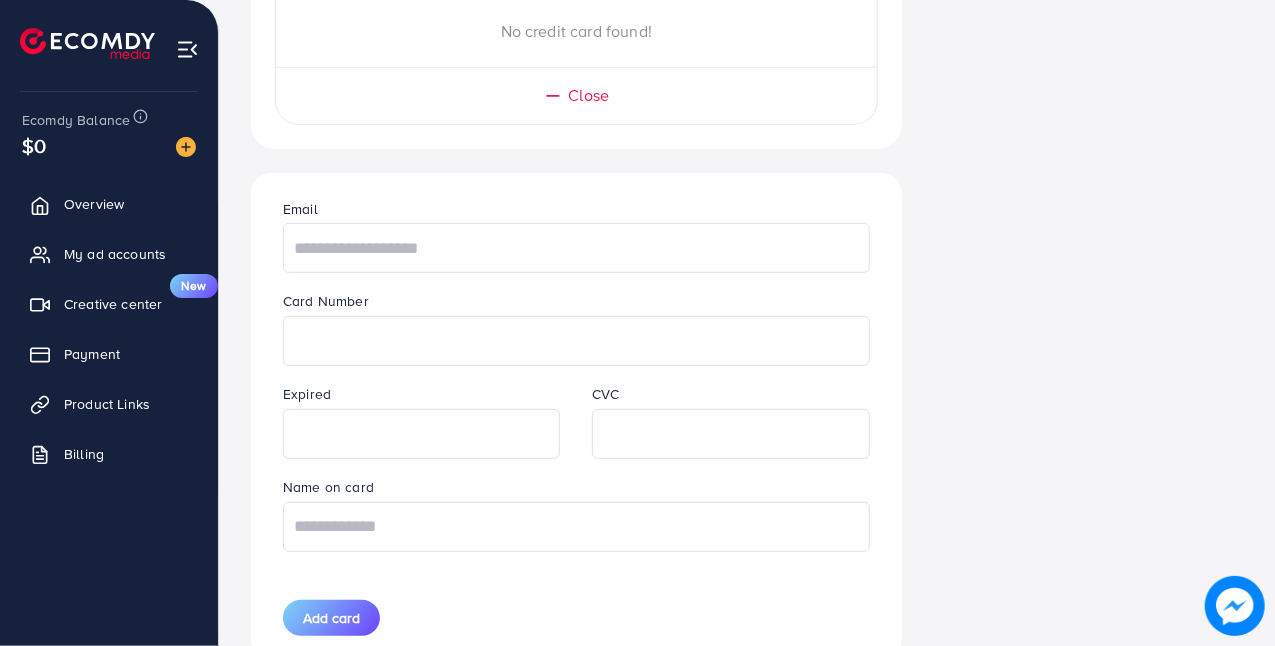 scroll, scrollTop: 400, scrollLeft: 0, axis: vertical 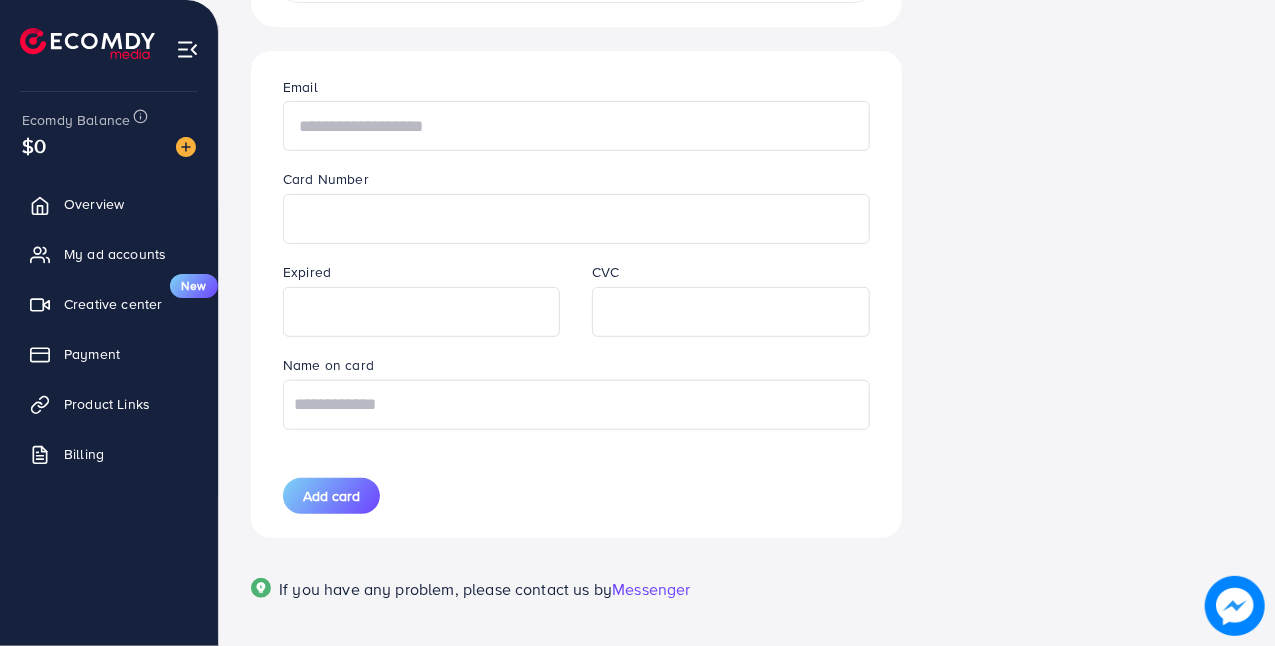 click at bounding box center (576, 126) 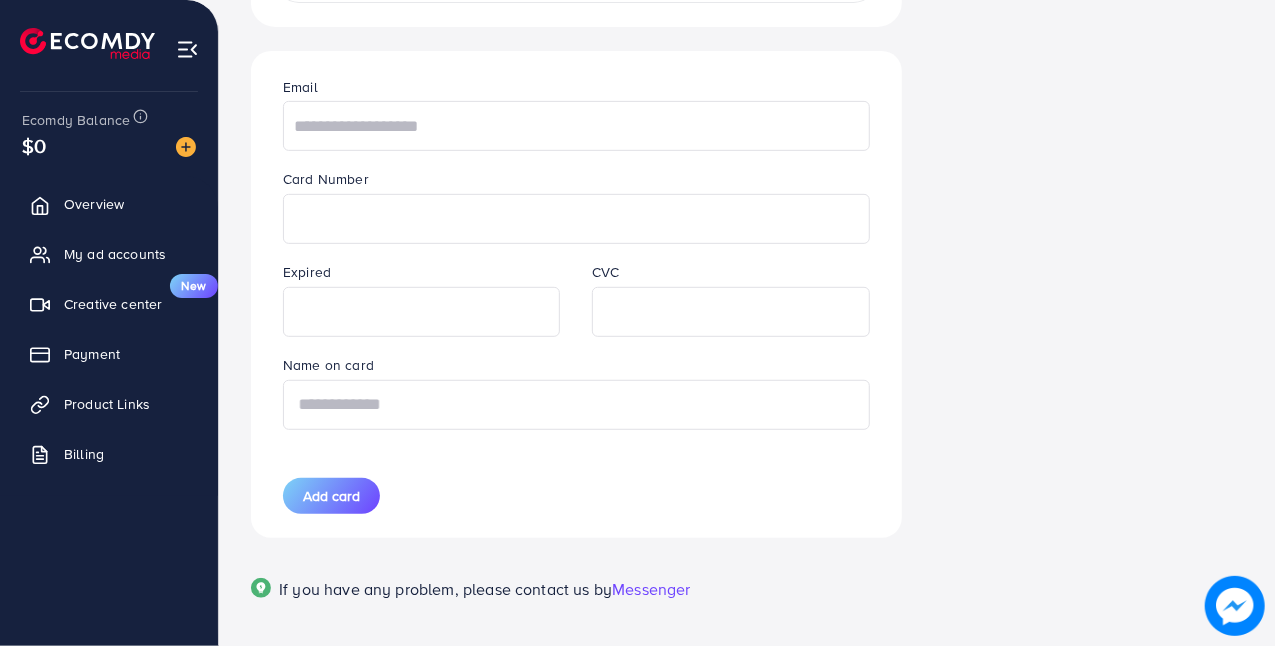 type on "**********" 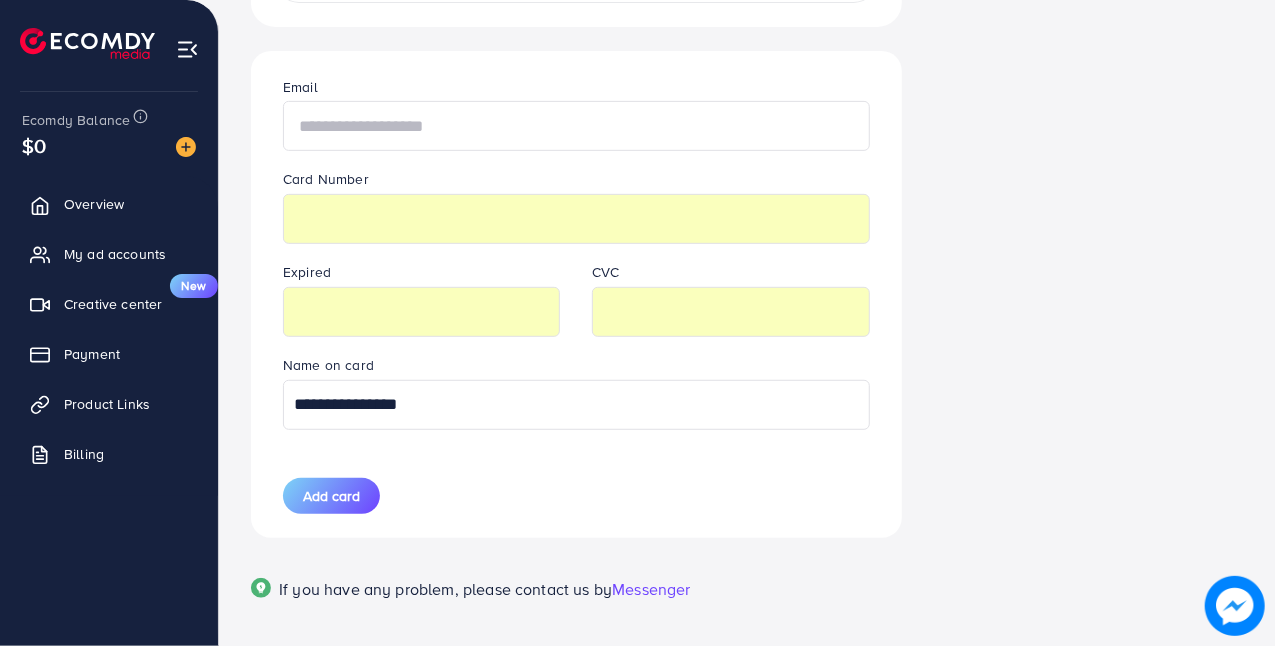 click at bounding box center [576, 126] 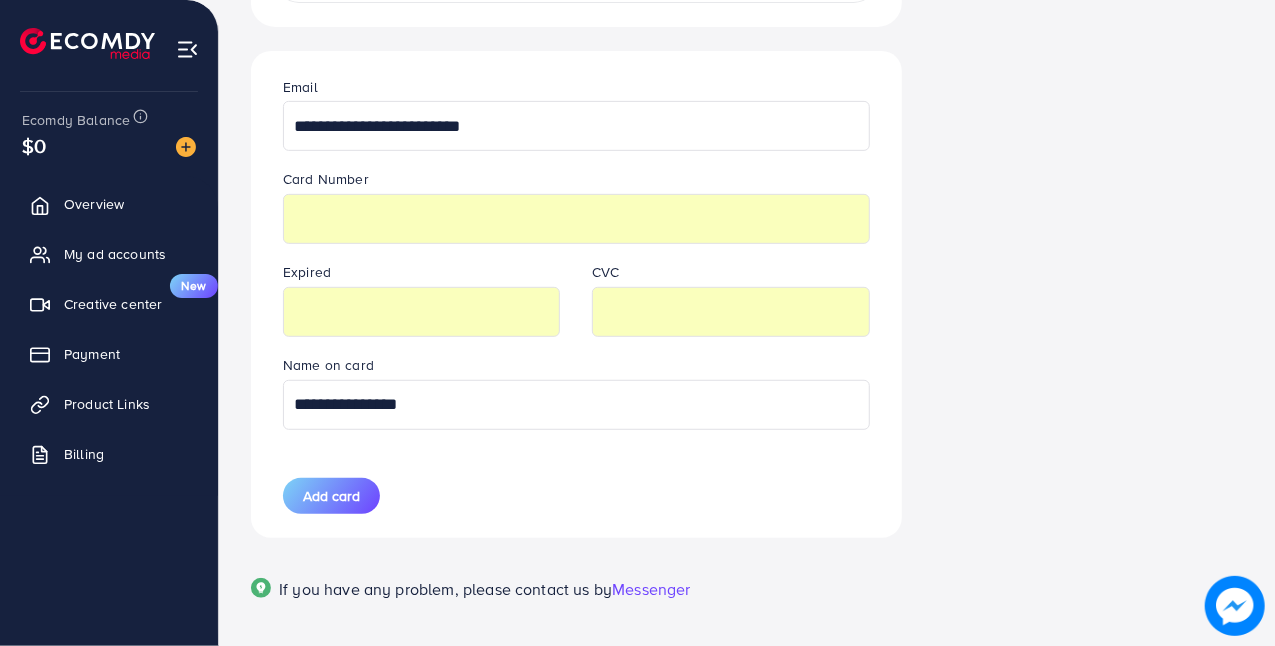 type on "**********" 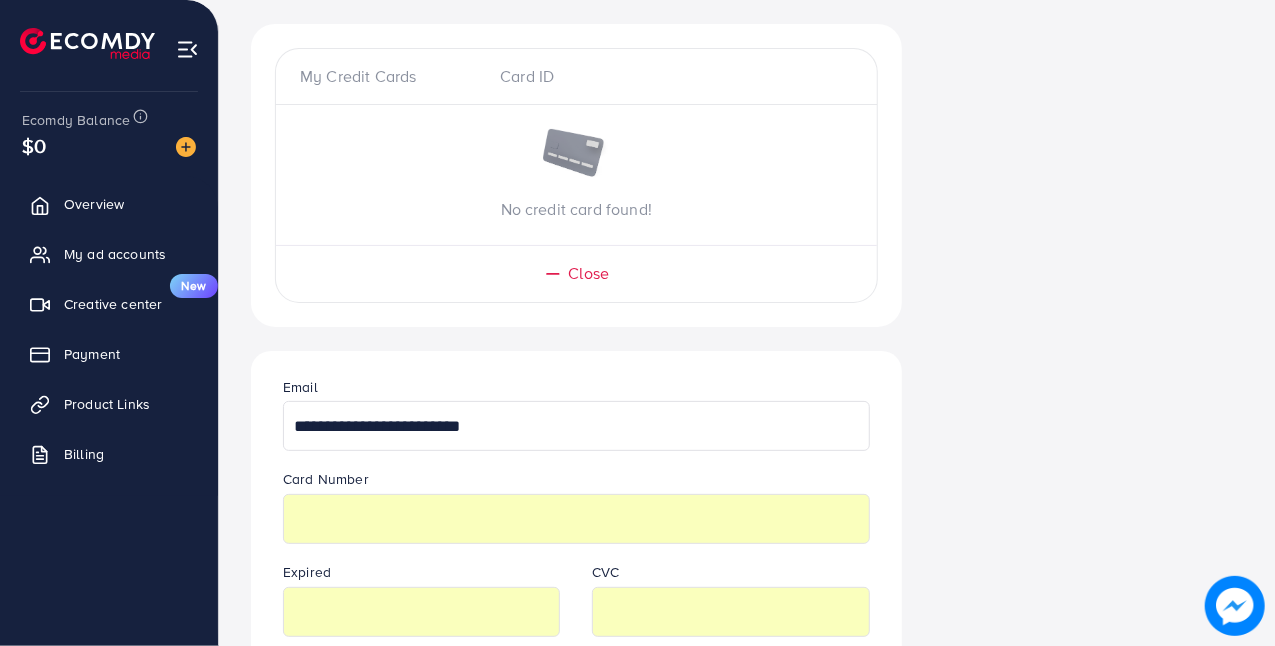 scroll, scrollTop: 434, scrollLeft: 0, axis: vertical 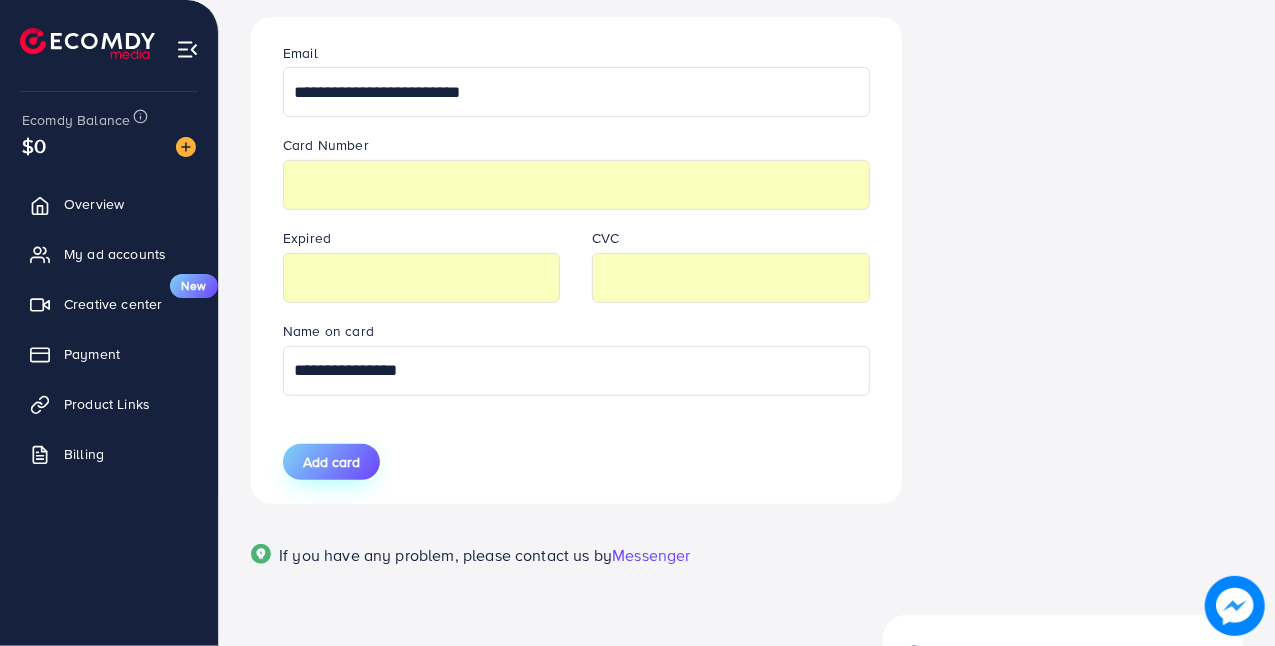 click on "Add card" at bounding box center (331, 462) 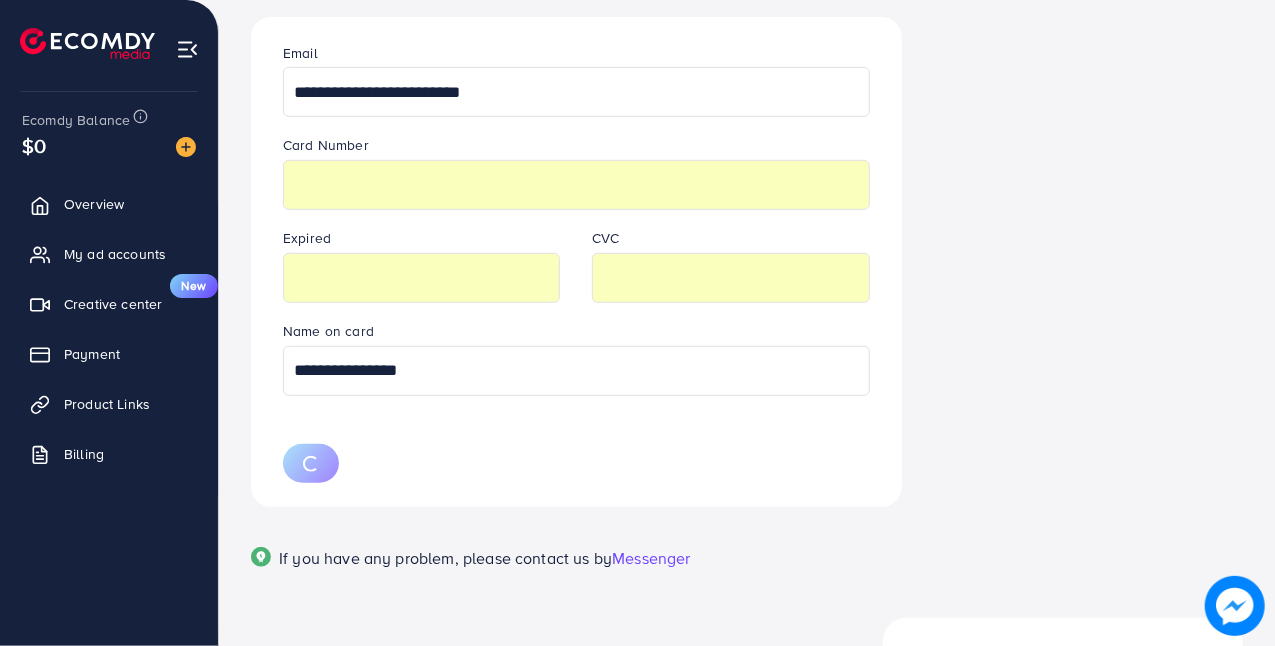 type 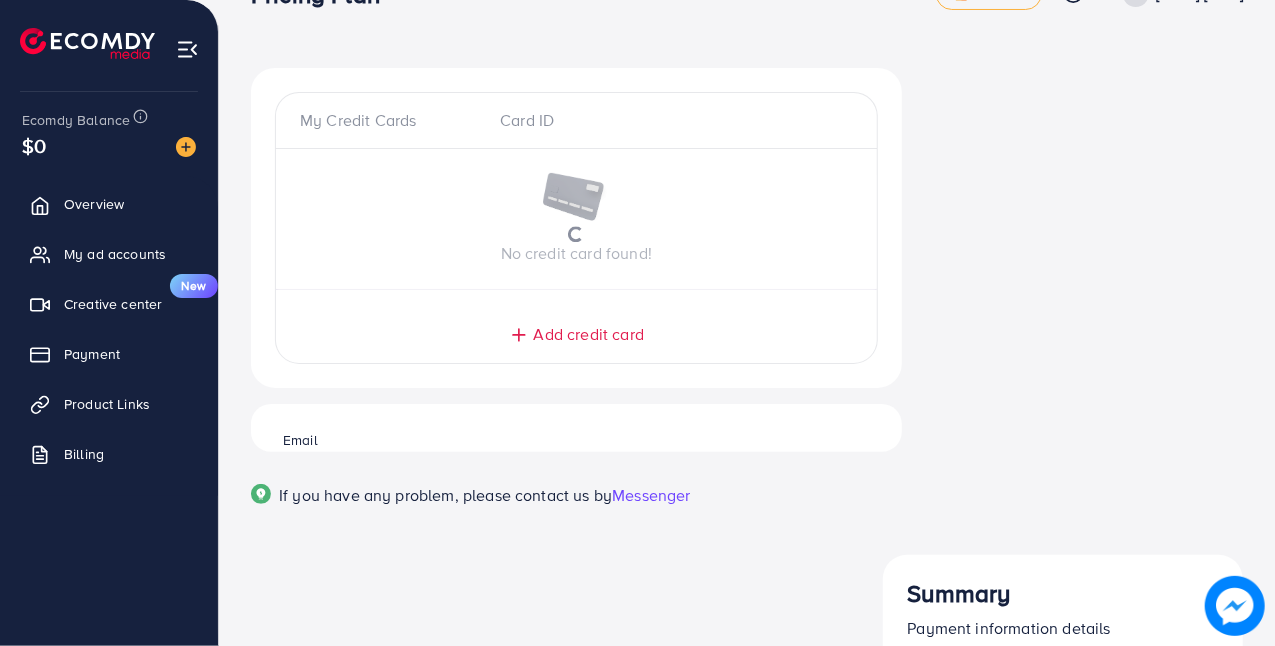 scroll, scrollTop: 0, scrollLeft: 0, axis: both 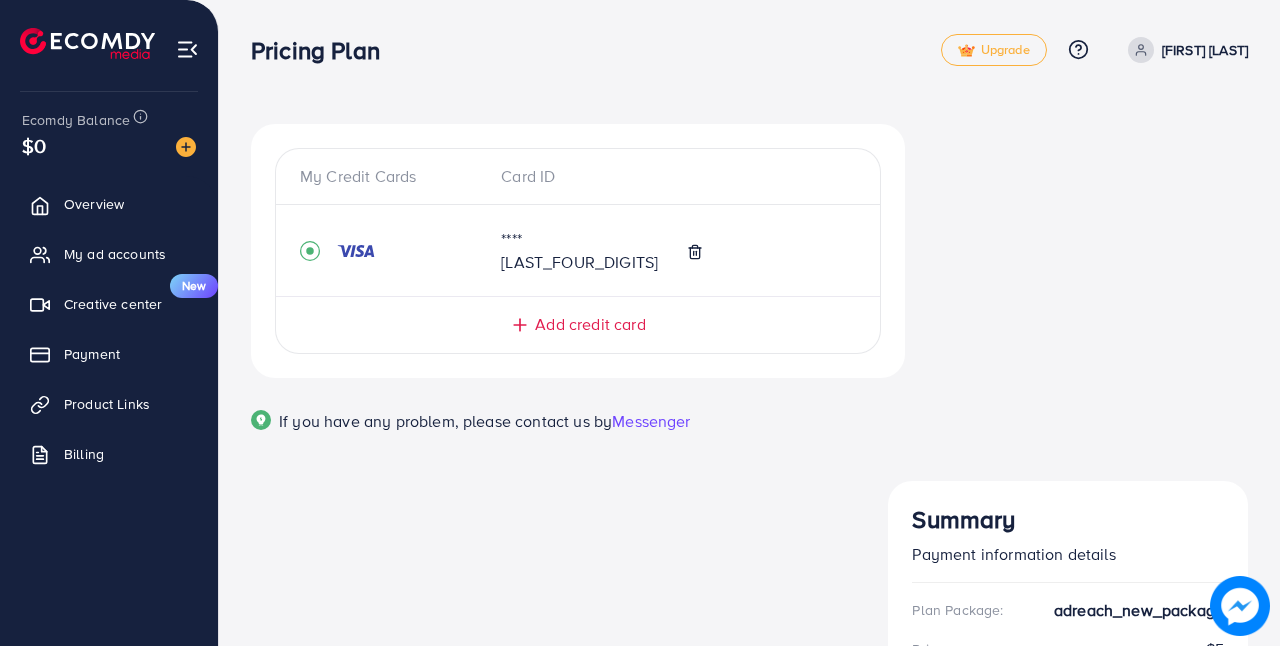click on "Continue Purchase" at bounding box center (1068, 804) 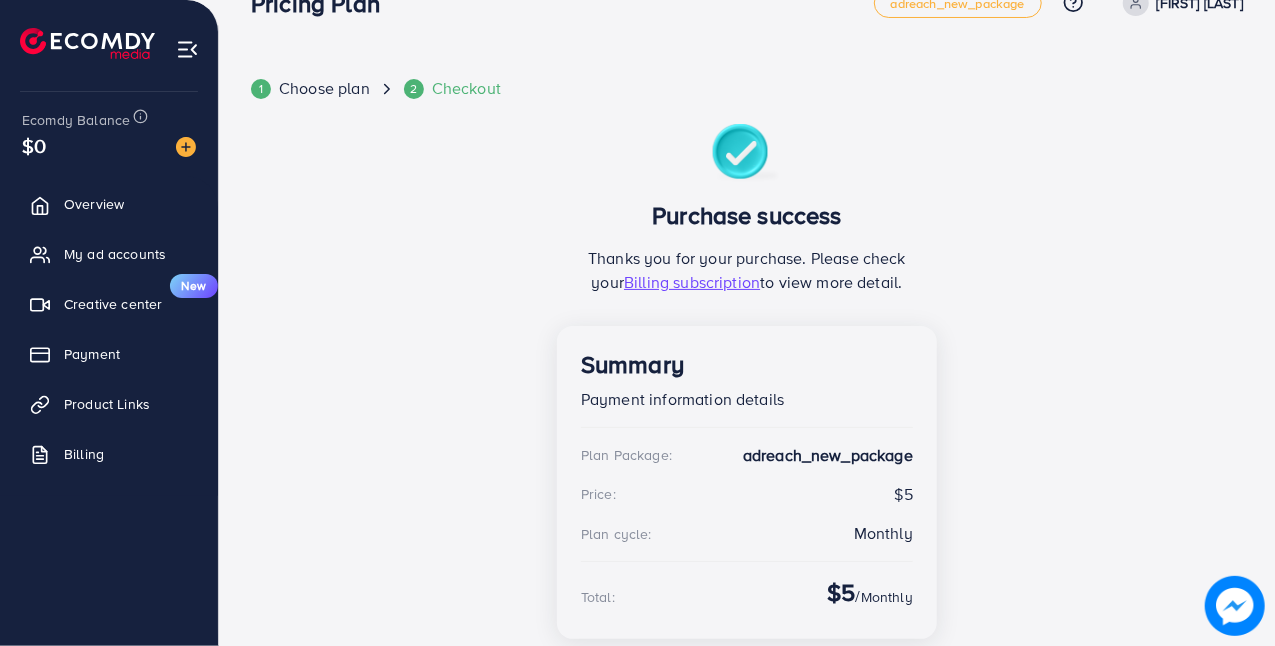 scroll, scrollTop: 0, scrollLeft: 0, axis: both 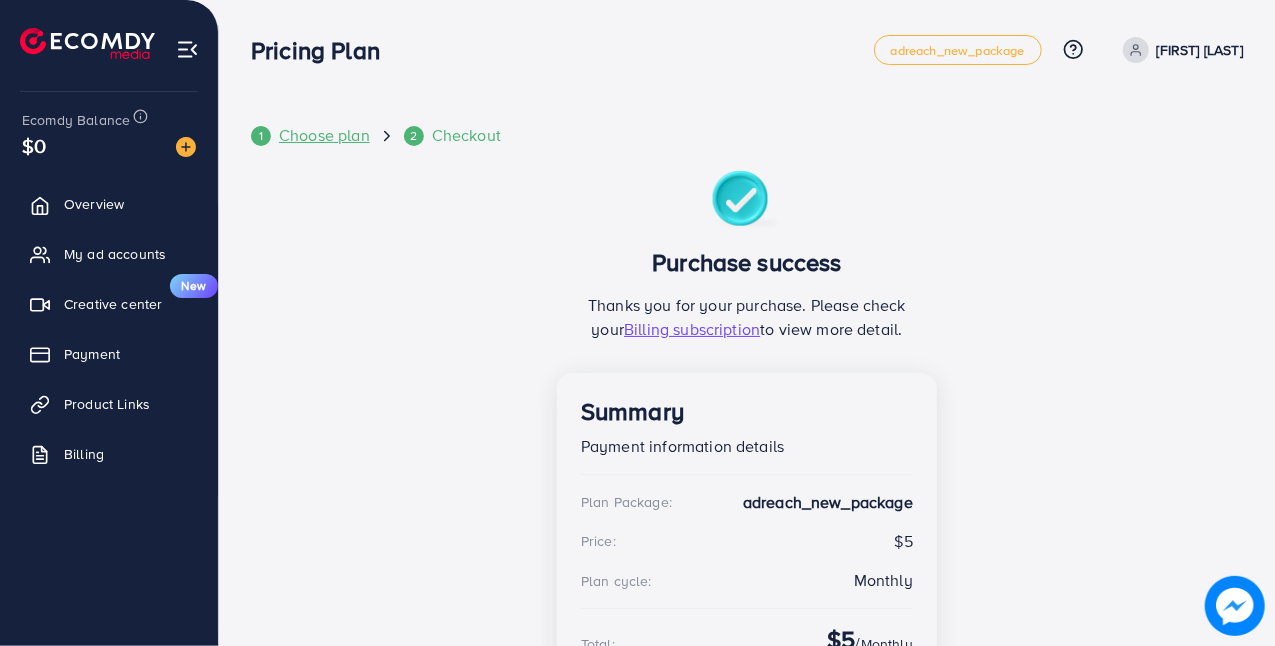 click on "Choose plan" at bounding box center [324, 135] 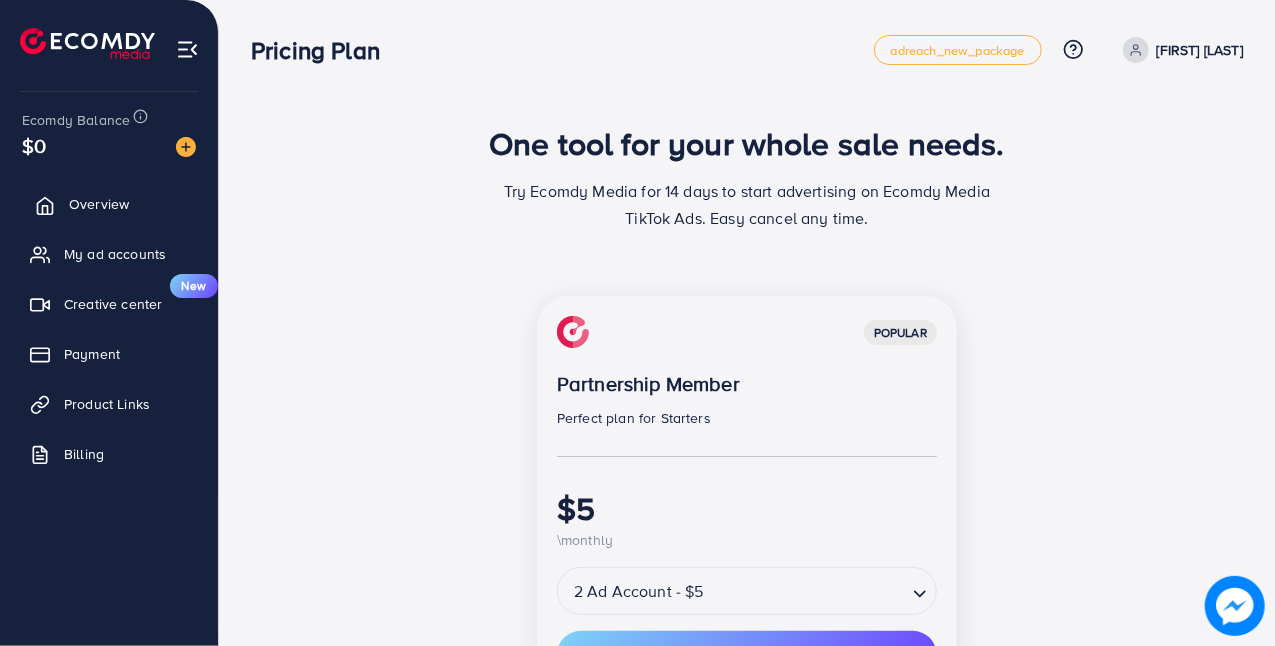click on "Overview" at bounding box center [99, 204] 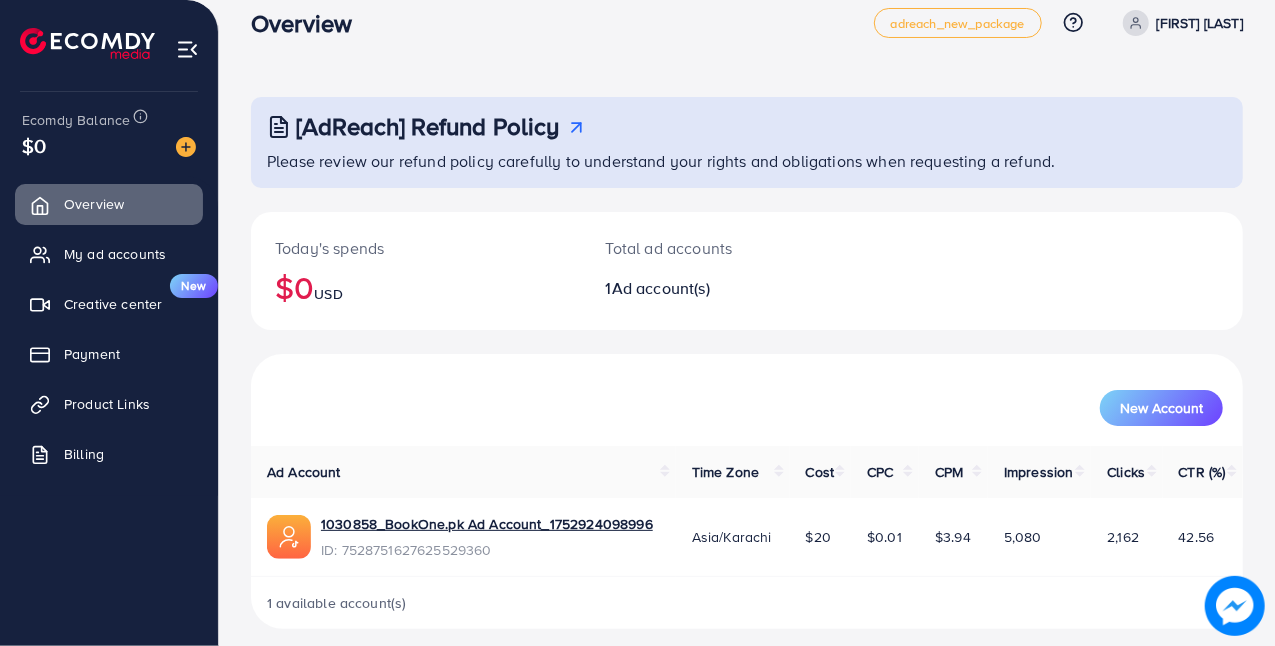 scroll, scrollTop: 42, scrollLeft: 0, axis: vertical 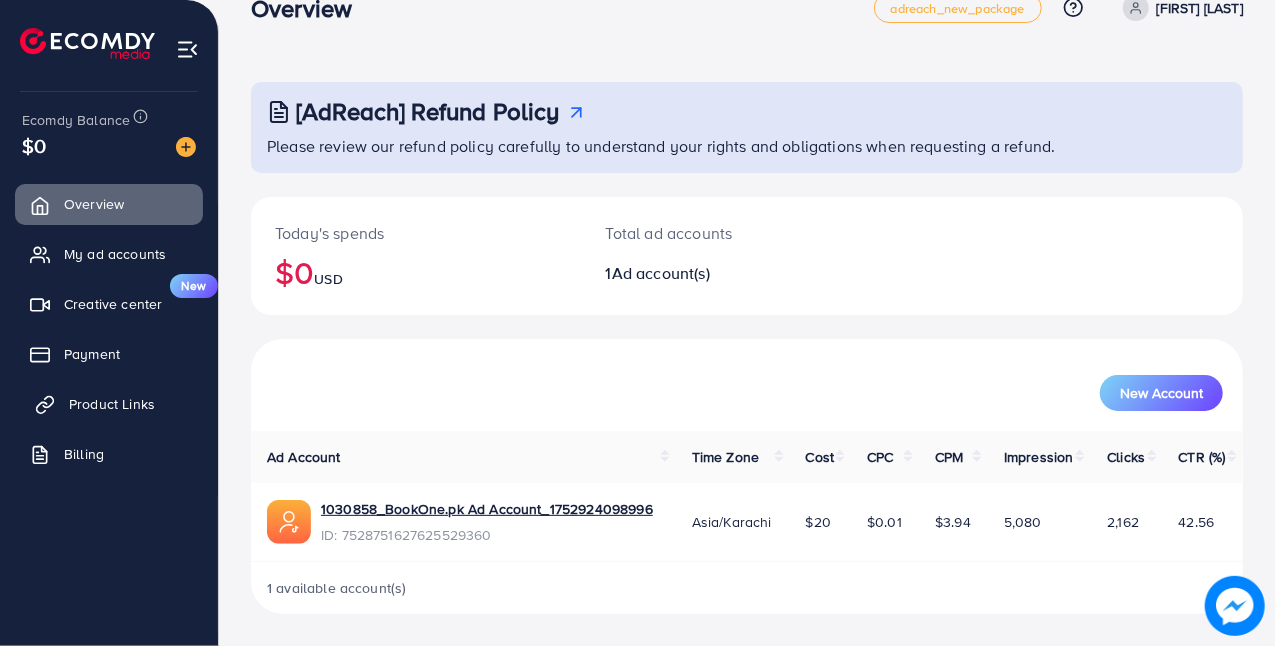 click on "Product Links" at bounding box center [112, 404] 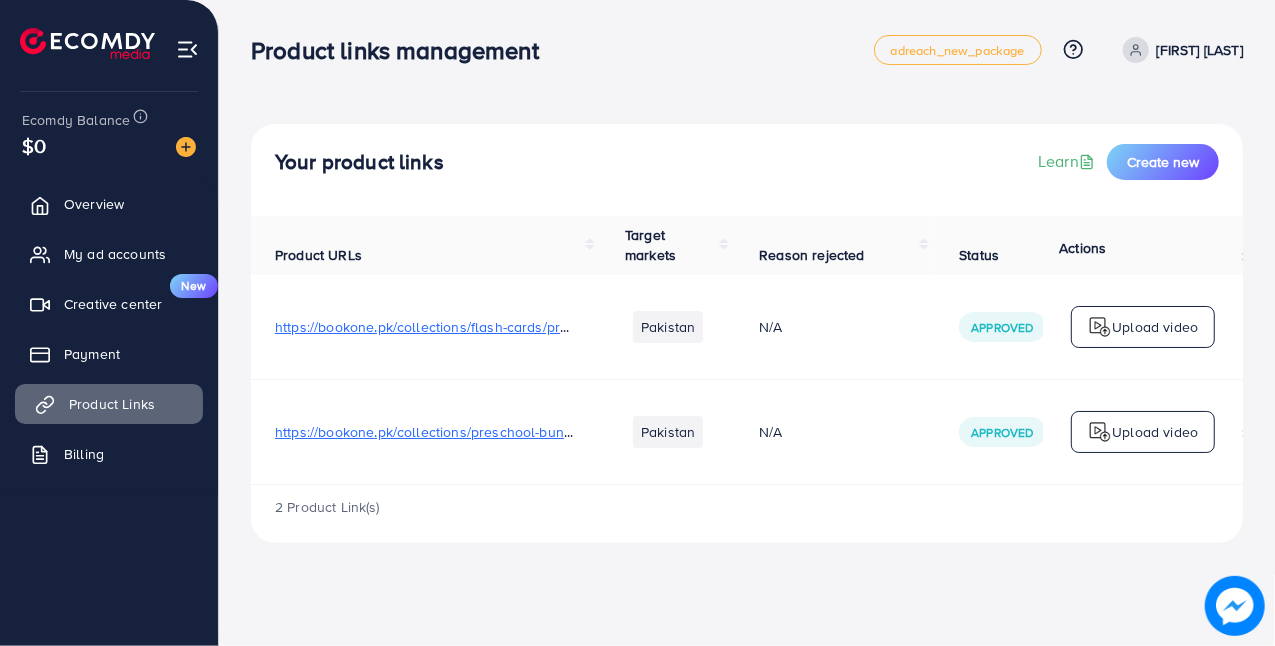 scroll, scrollTop: 0, scrollLeft: 0, axis: both 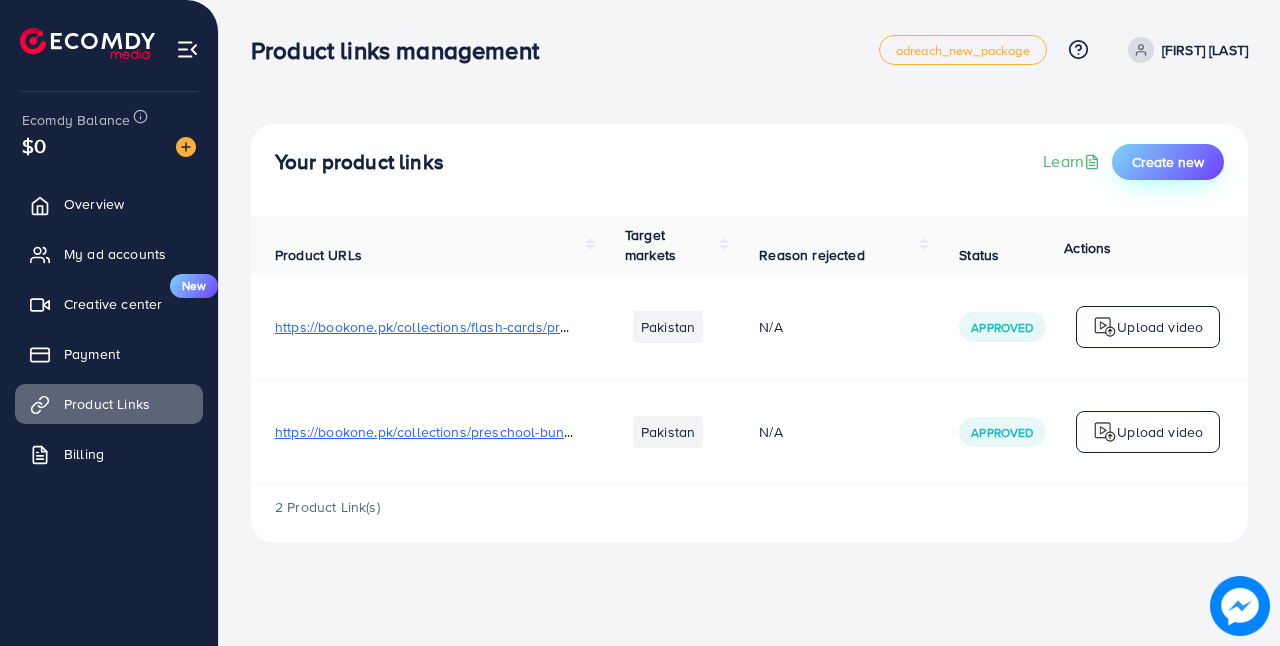 click on "Create new" at bounding box center (1168, 162) 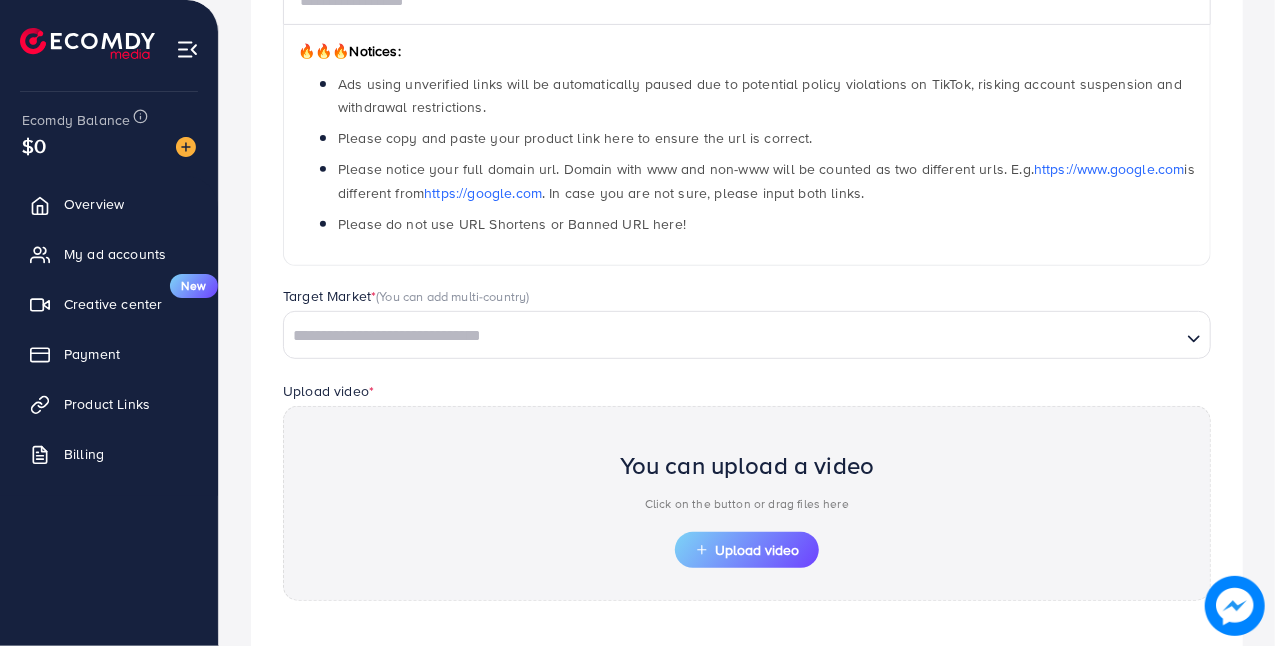 scroll, scrollTop: 176, scrollLeft: 0, axis: vertical 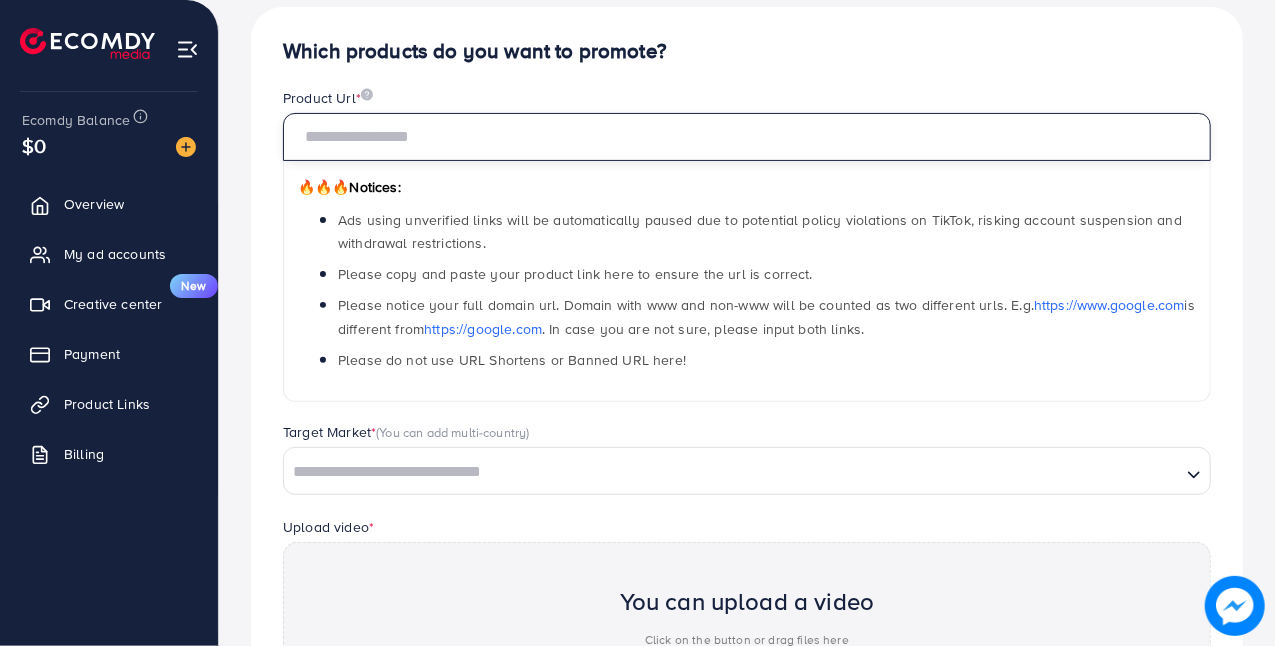 click at bounding box center [747, 137] 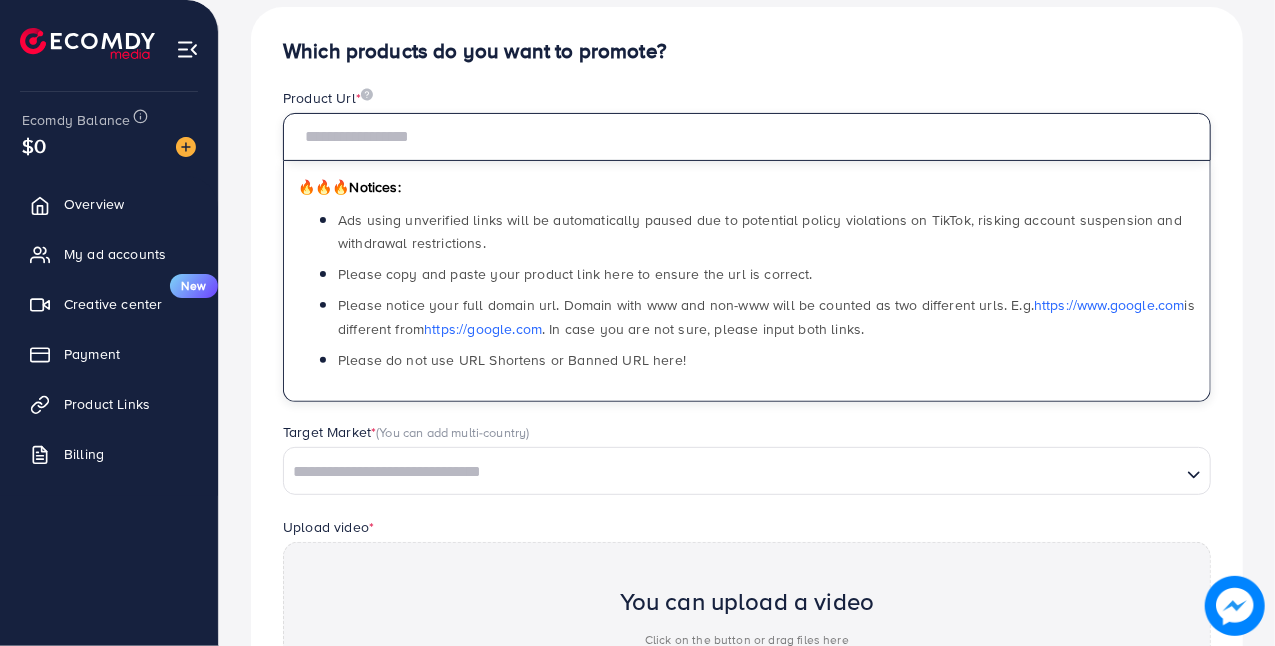 paste on "**********" 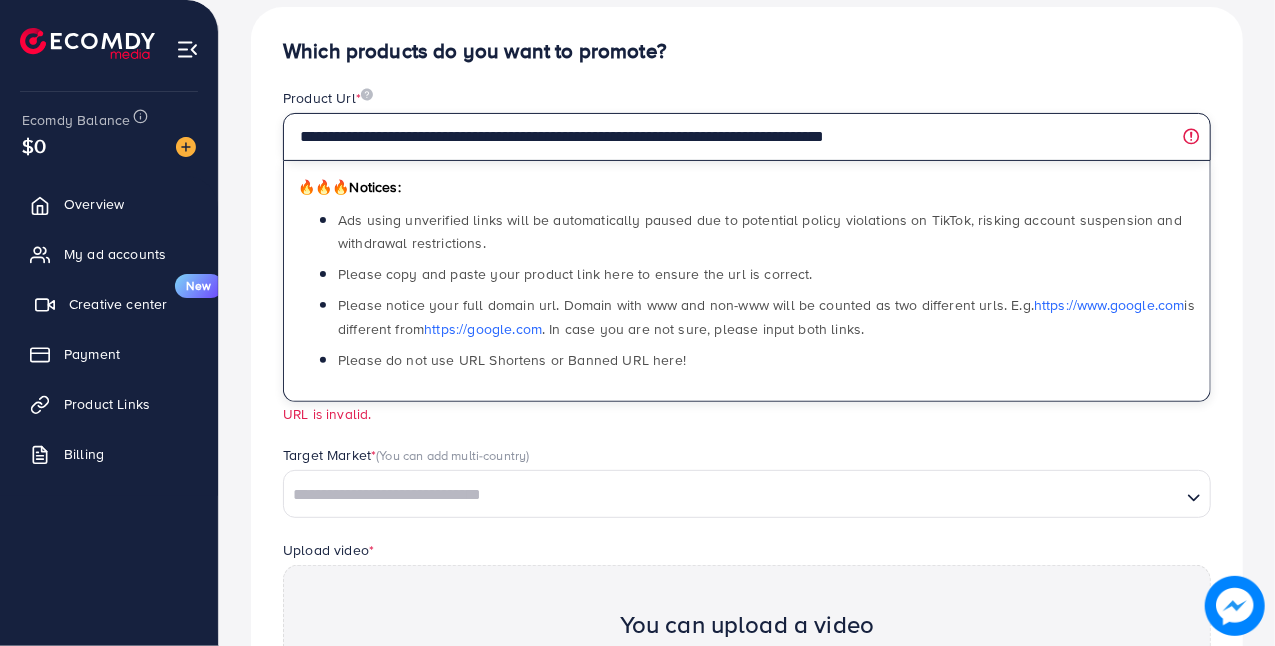 drag, startPoint x: 930, startPoint y: 130, endPoint x: 89, endPoint y: 283, distance: 854.8041 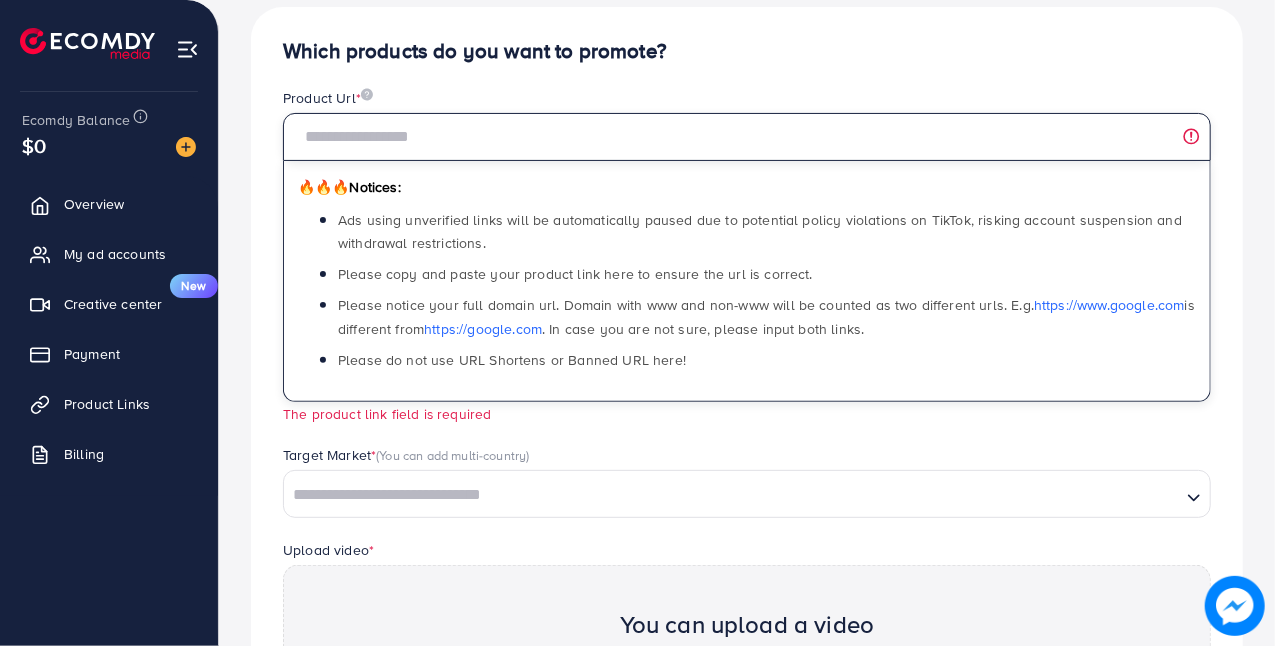 paste on "**********" 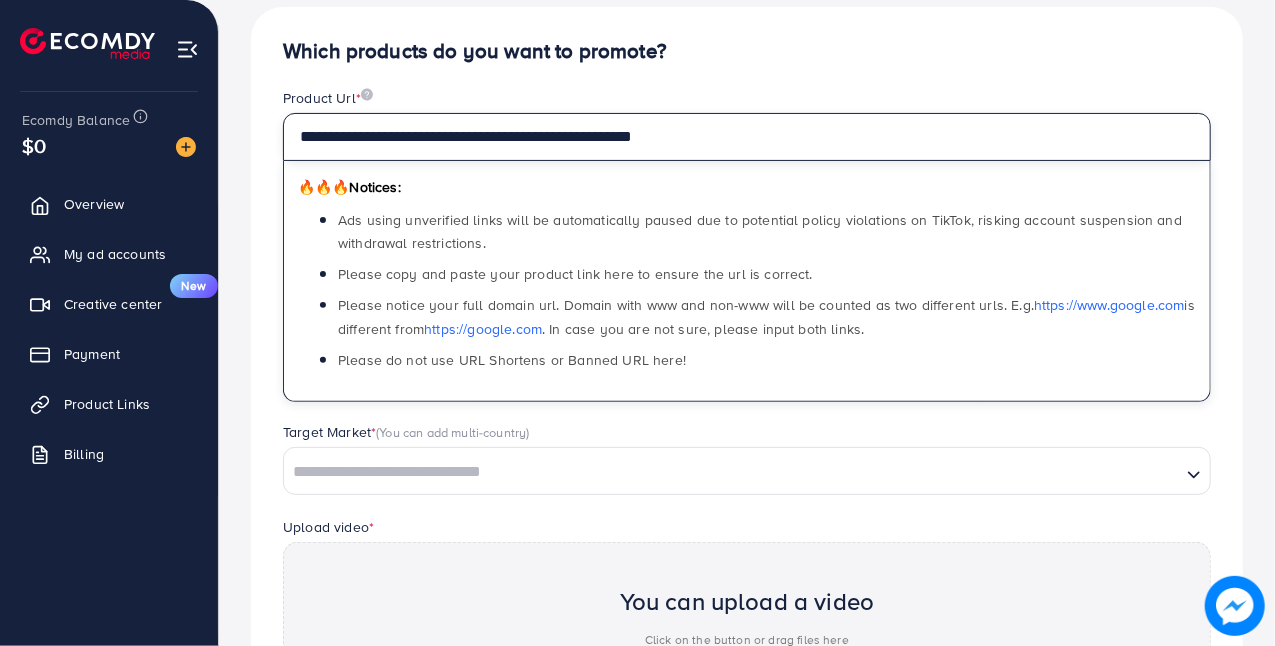 type on "**********" 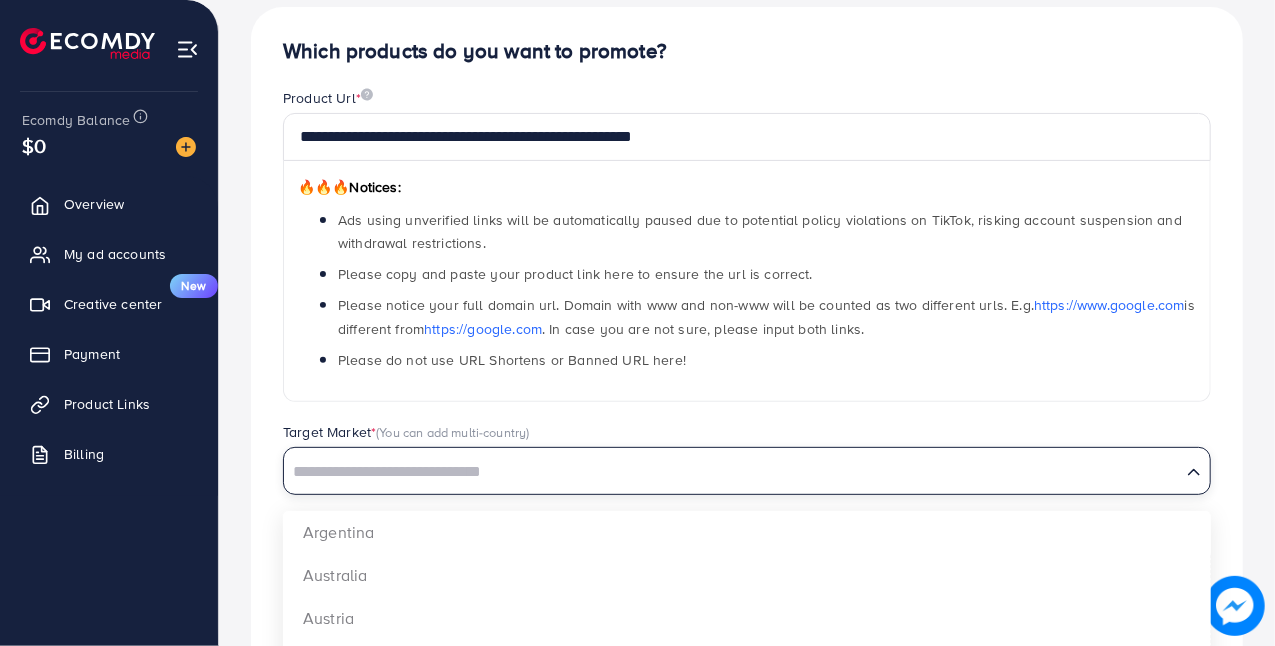 click at bounding box center (732, 472) 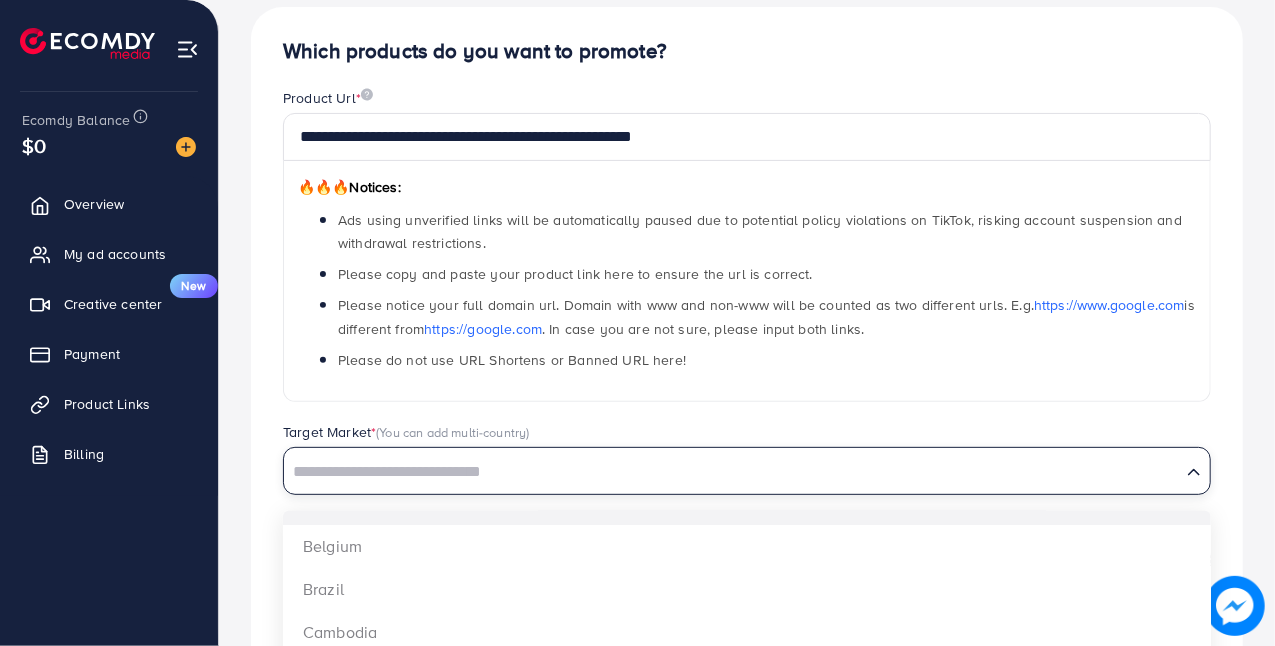 scroll, scrollTop: 171, scrollLeft: 0, axis: vertical 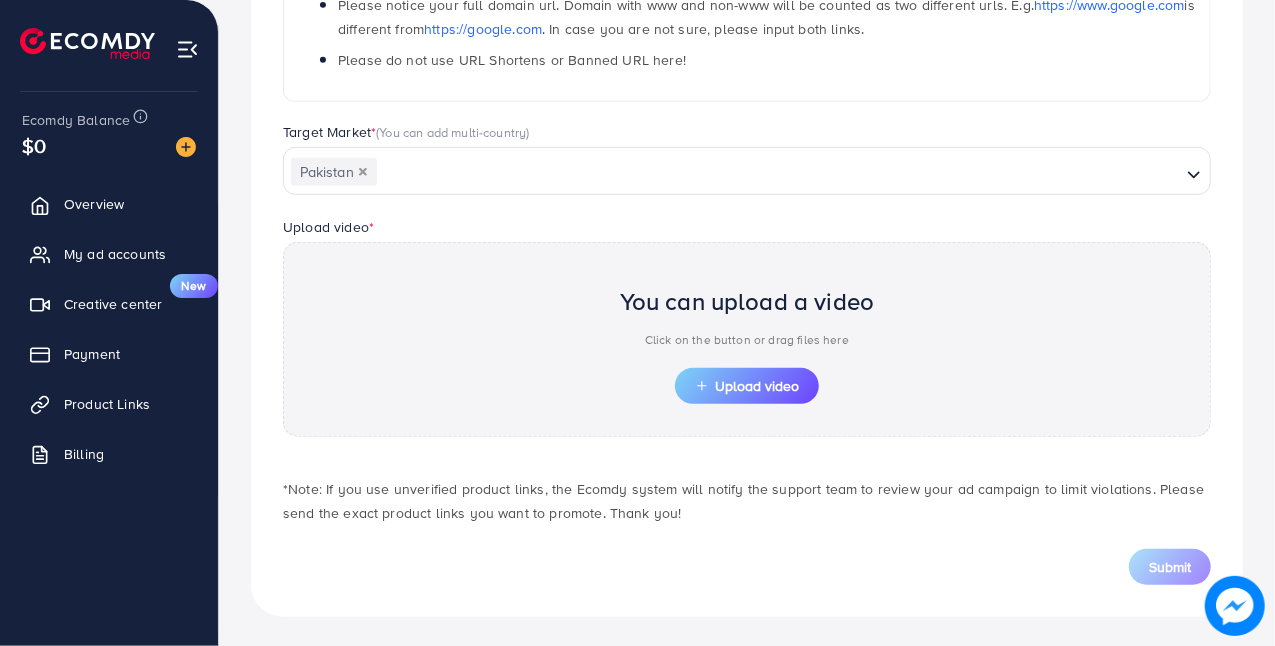 click on "**********" at bounding box center [747, 162] 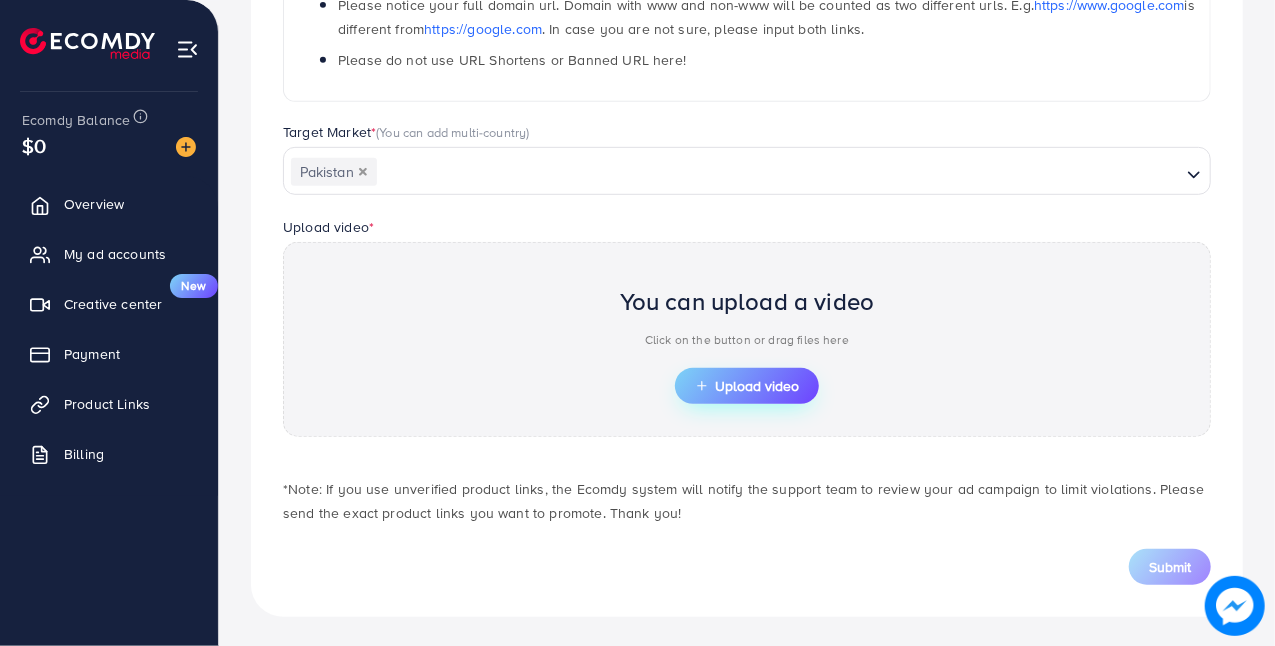 click on "Upload video" at bounding box center [747, 386] 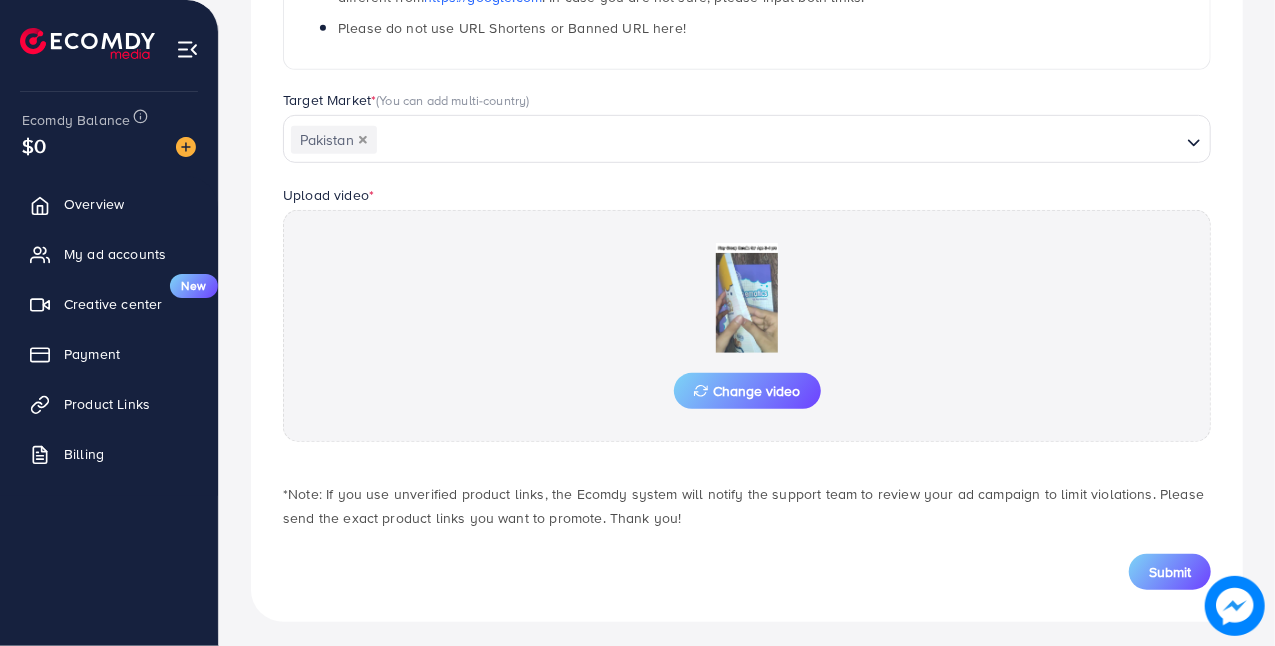 scroll, scrollTop: 513, scrollLeft: 0, axis: vertical 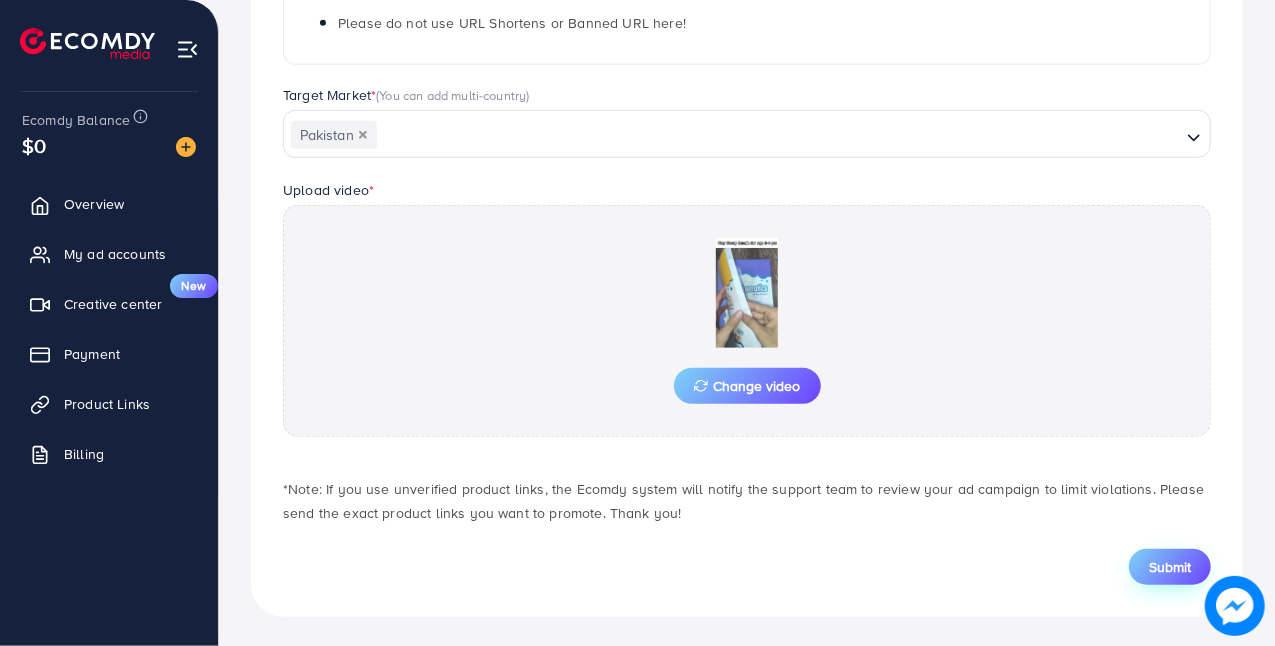 click on "Submit" at bounding box center [1170, 567] 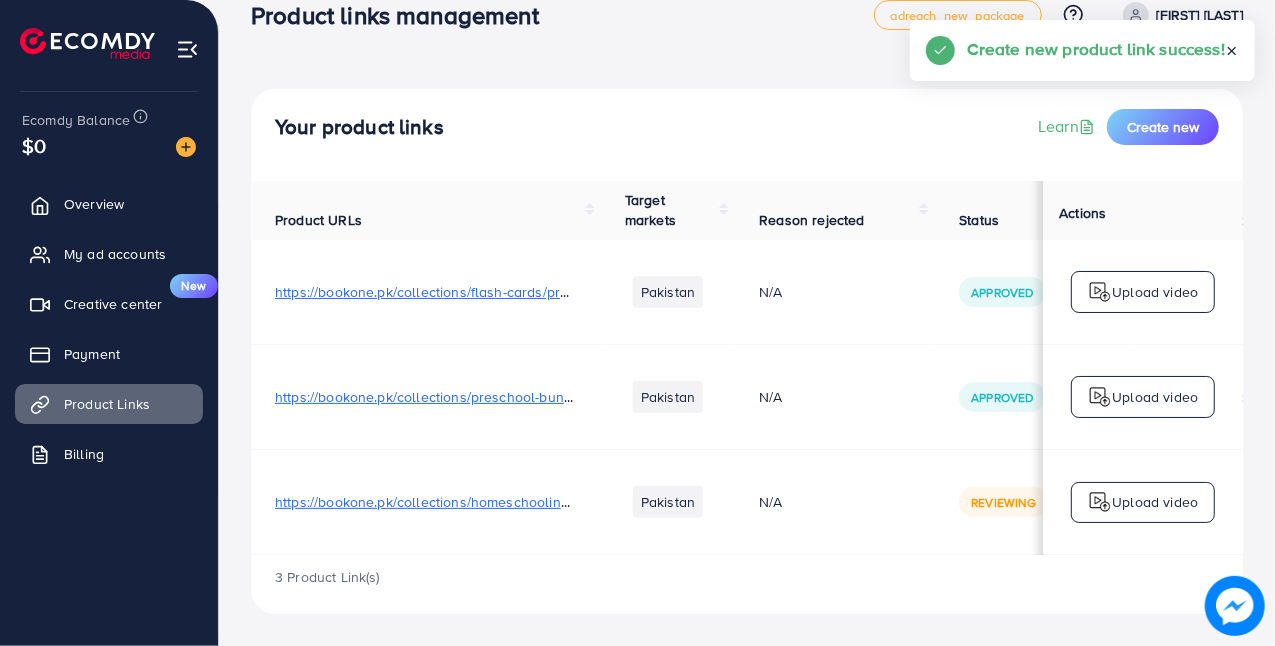 scroll, scrollTop: 0, scrollLeft: 0, axis: both 